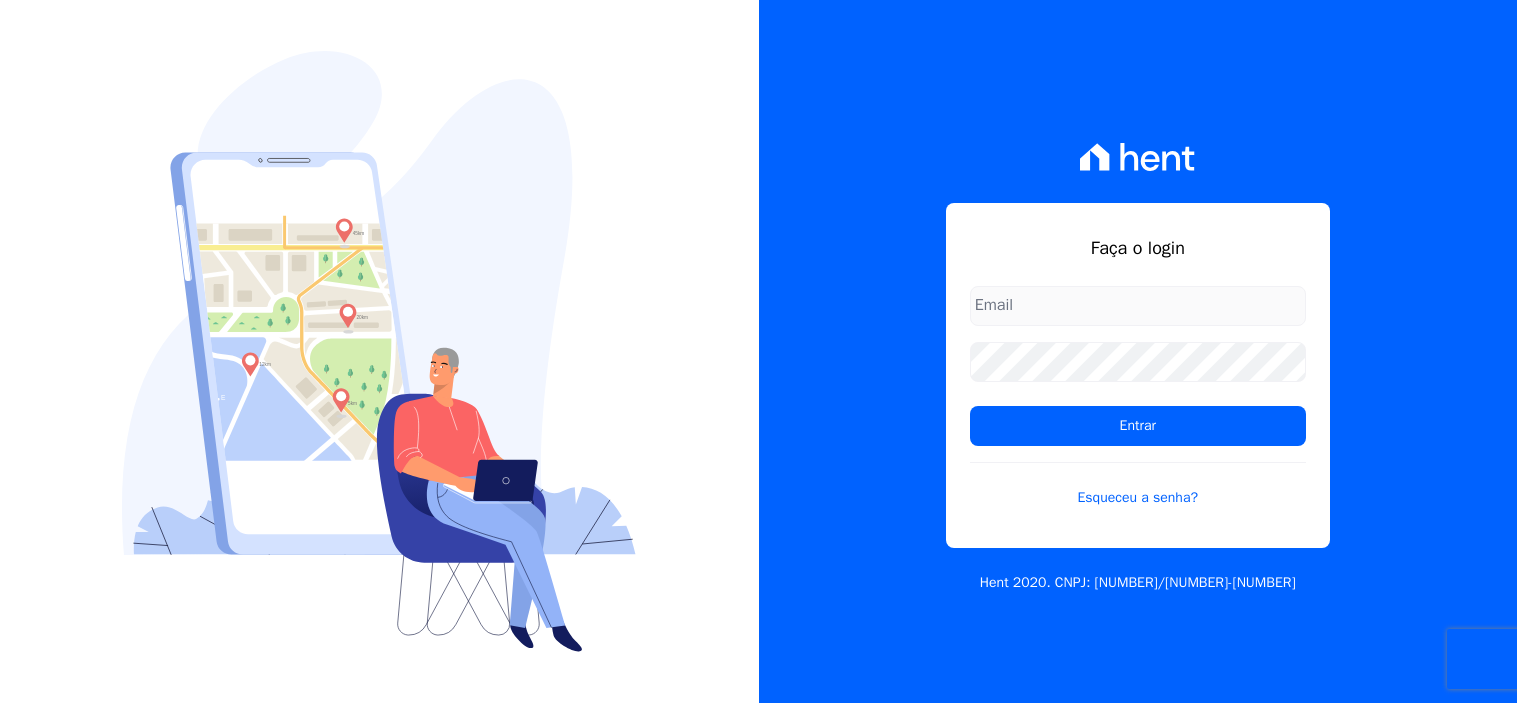 scroll, scrollTop: 0, scrollLeft: 0, axis: both 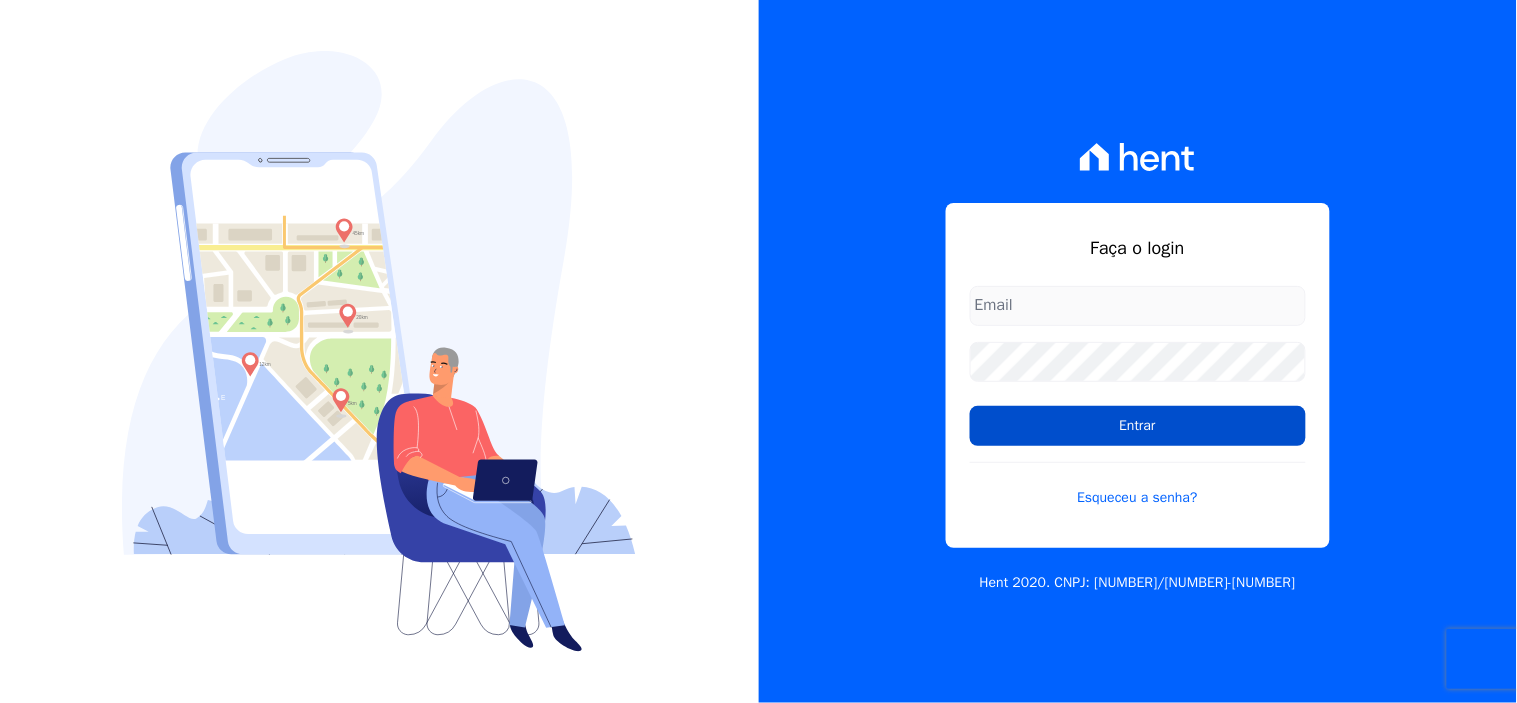 type on "[EMAIL]" 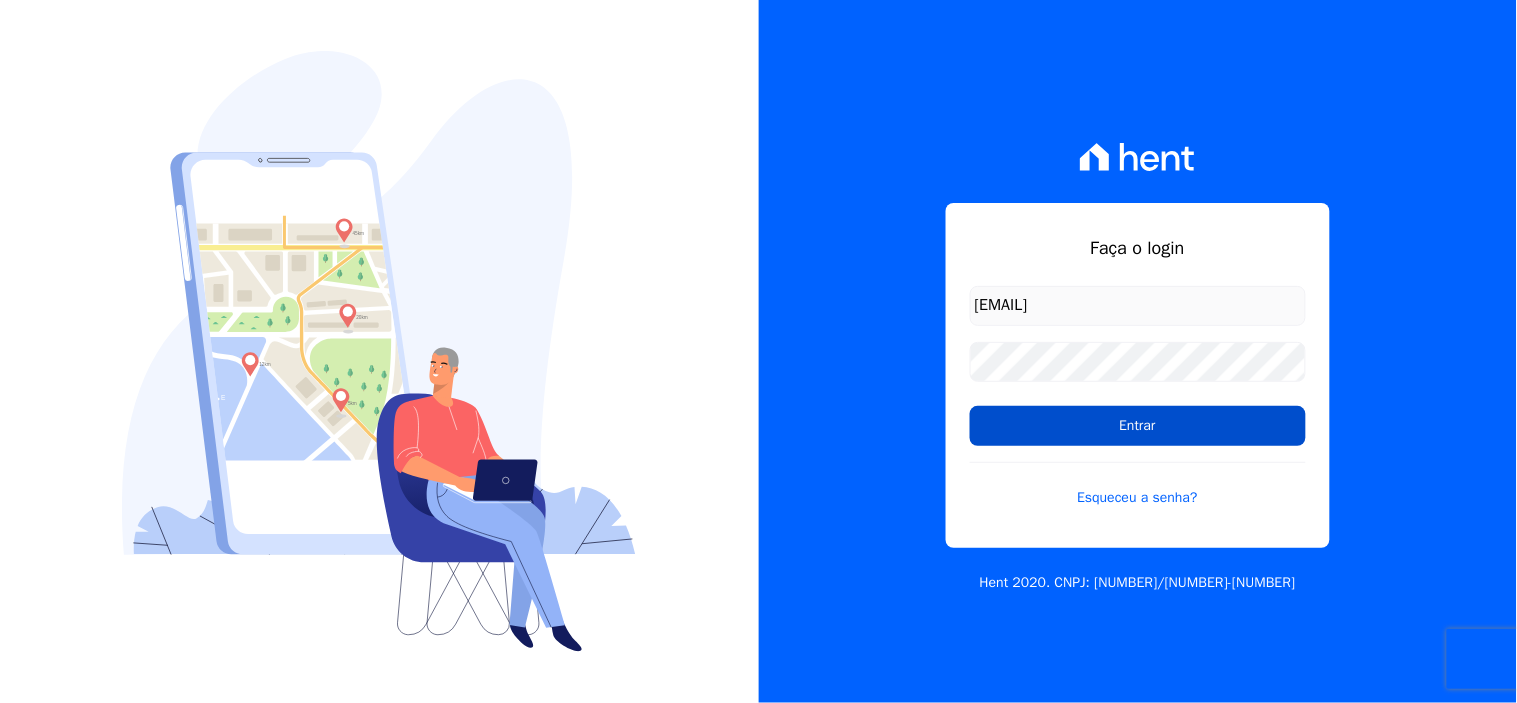 click on "Entrar" at bounding box center (1138, 426) 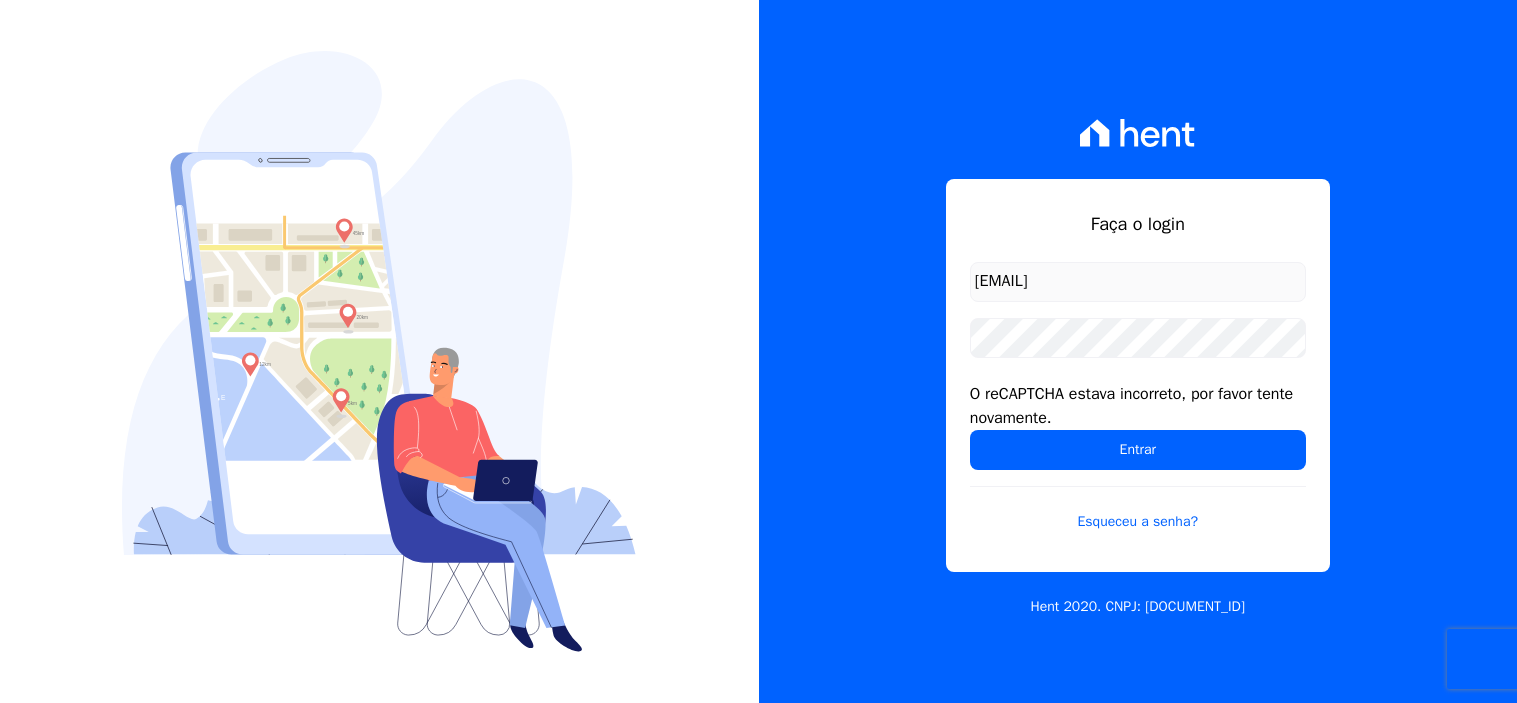 scroll, scrollTop: 0, scrollLeft: 0, axis: both 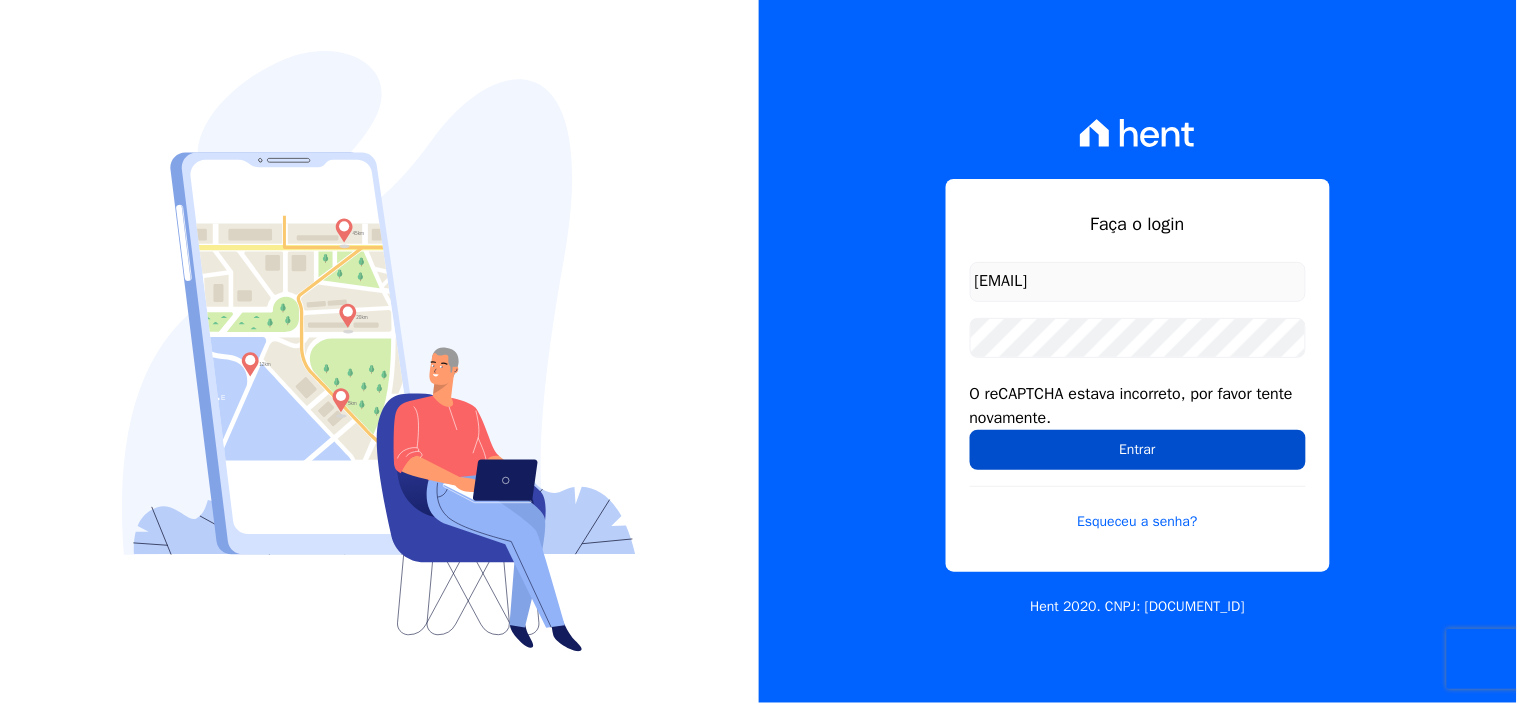 click on "Entrar" at bounding box center [1138, 450] 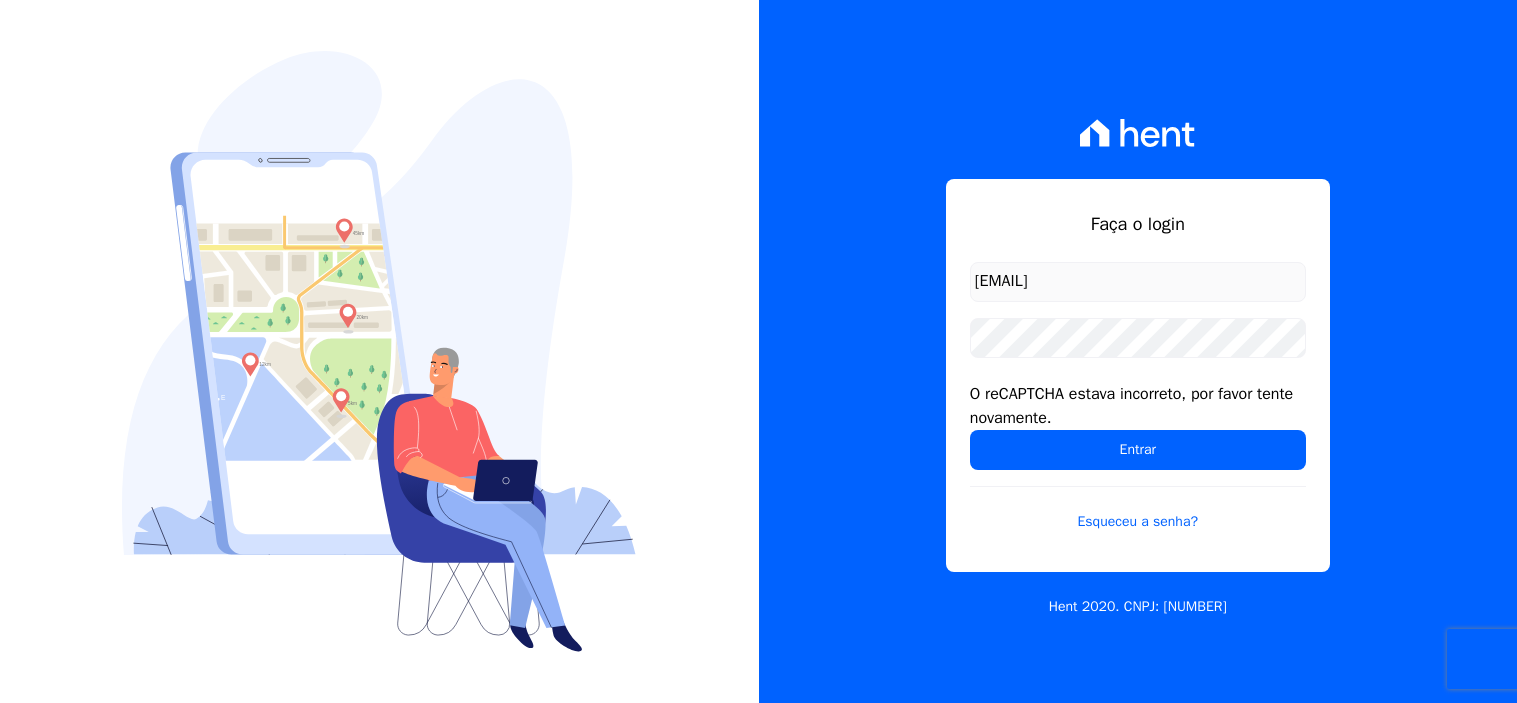 scroll, scrollTop: 0, scrollLeft: 0, axis: both 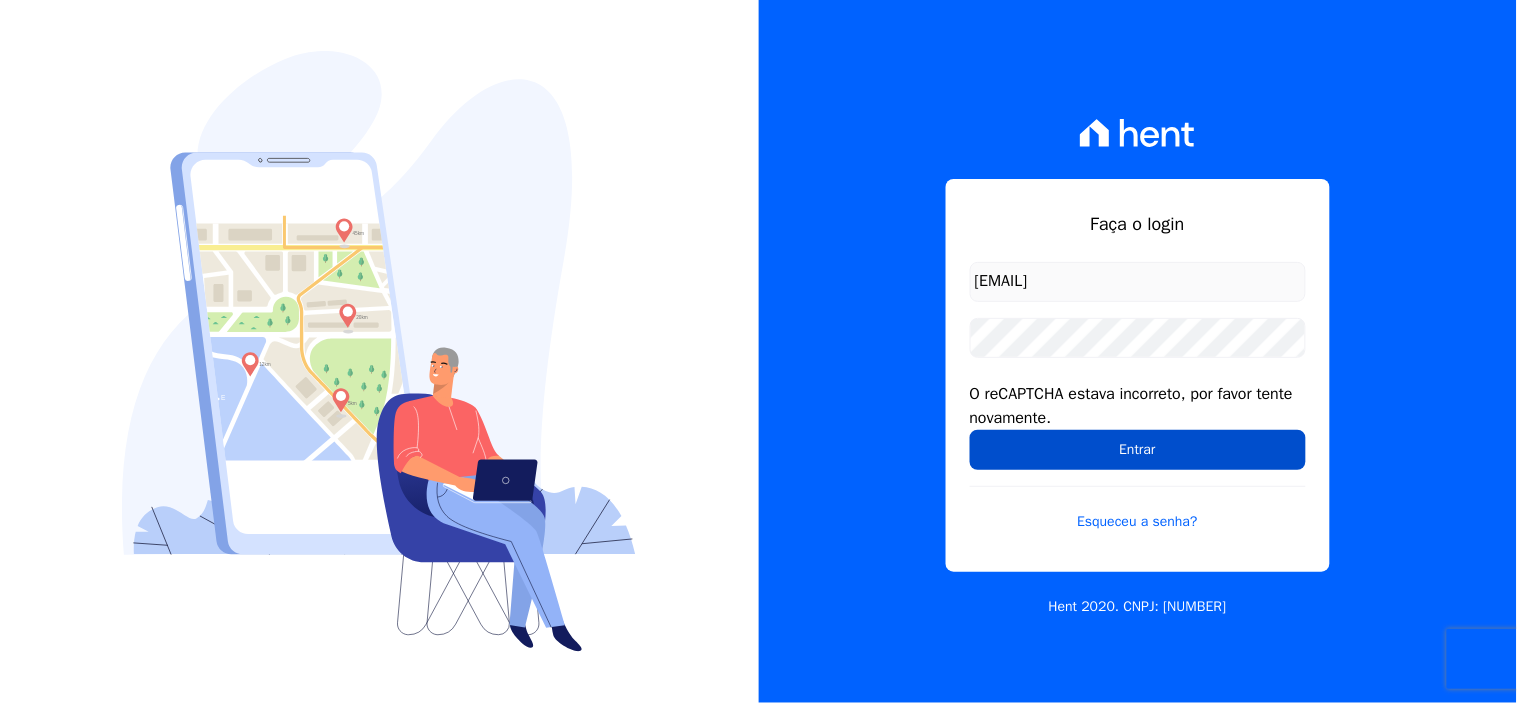 click on "Entrar" at bounding box center (1138, 450) 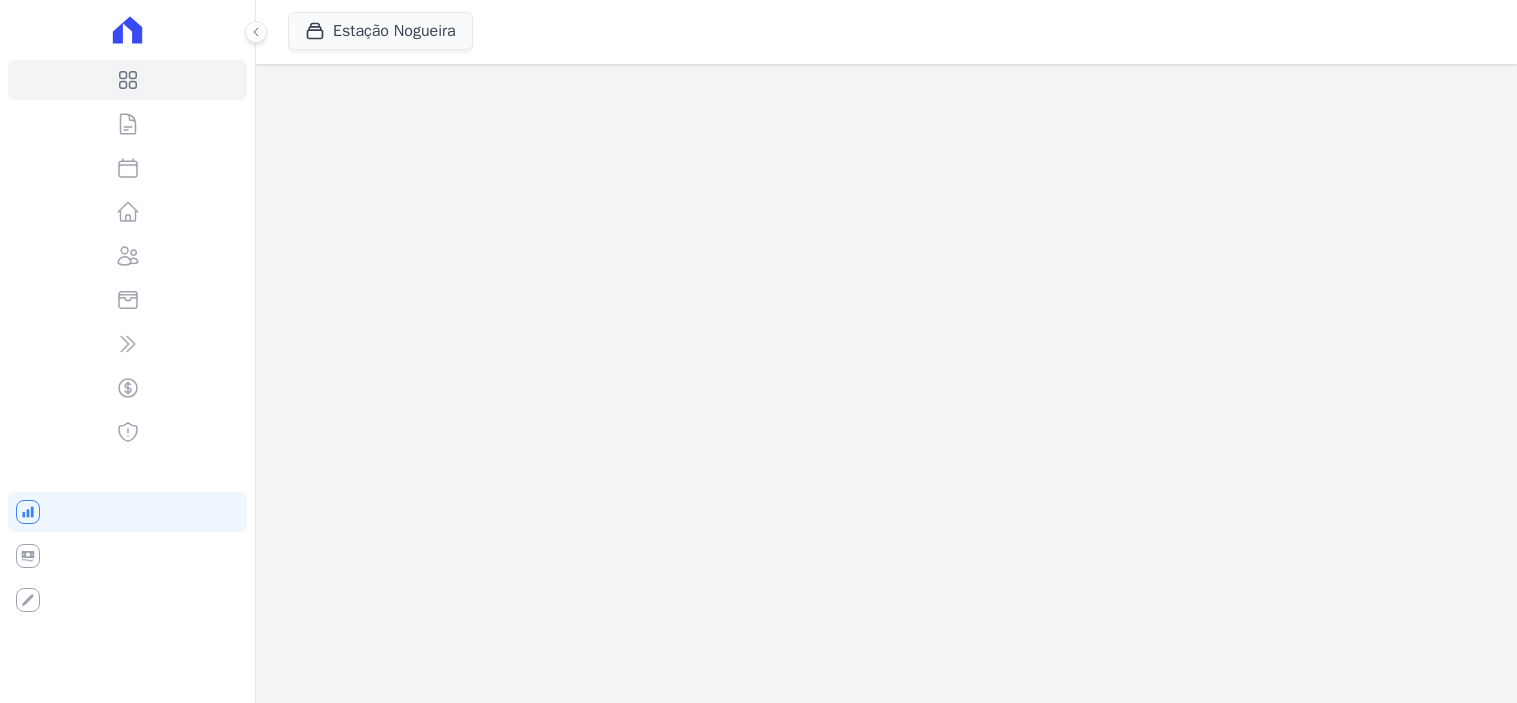 scroll, scrollTop: 0, scrollLeft: 0, axis: both 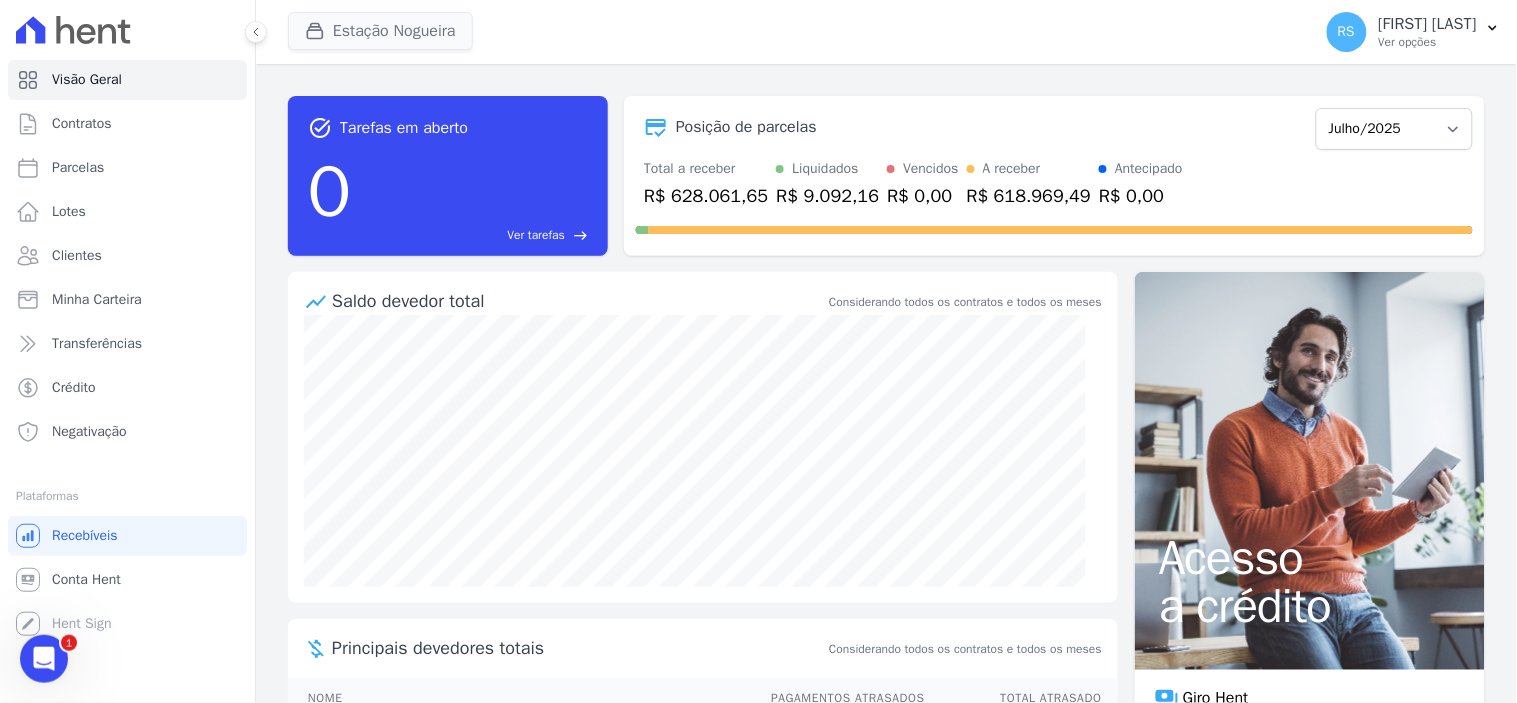 drag, startPoint x: 432, startPoint y: 57, endPoint x: 424, endPoint y: 47, distance: 12.806249 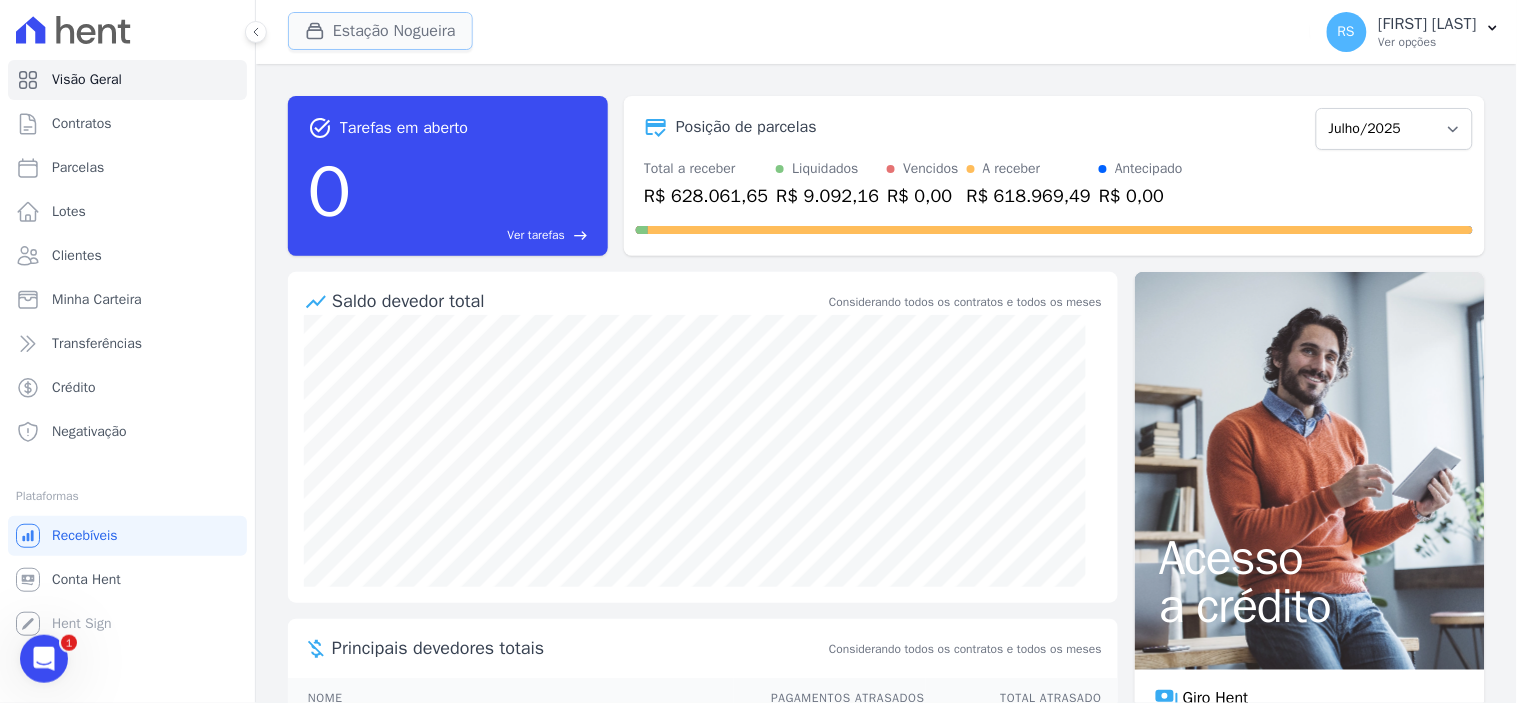 click on "Estação Nogueira" at bounding box center [380, 31] 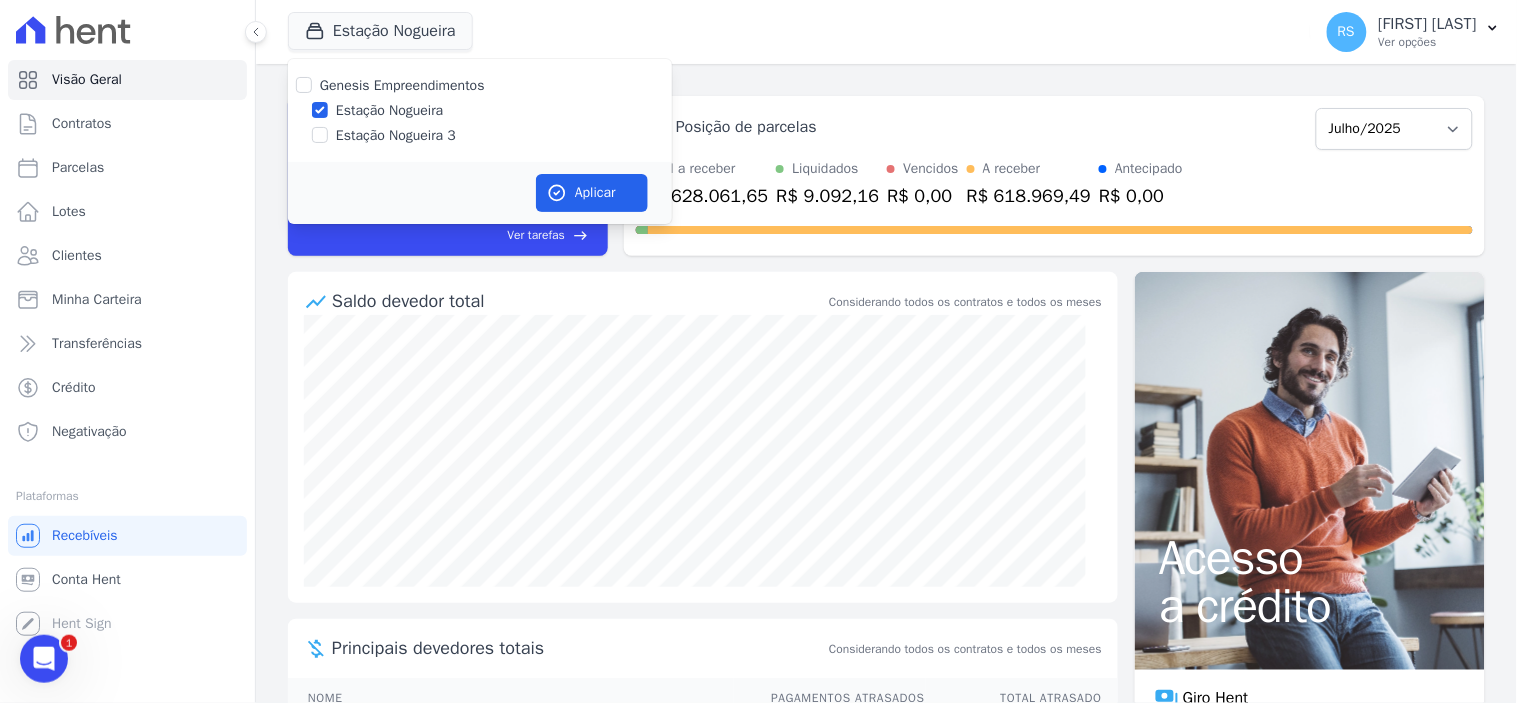 click on "Estação Nogueira 3" at bounding box center (396, 135) 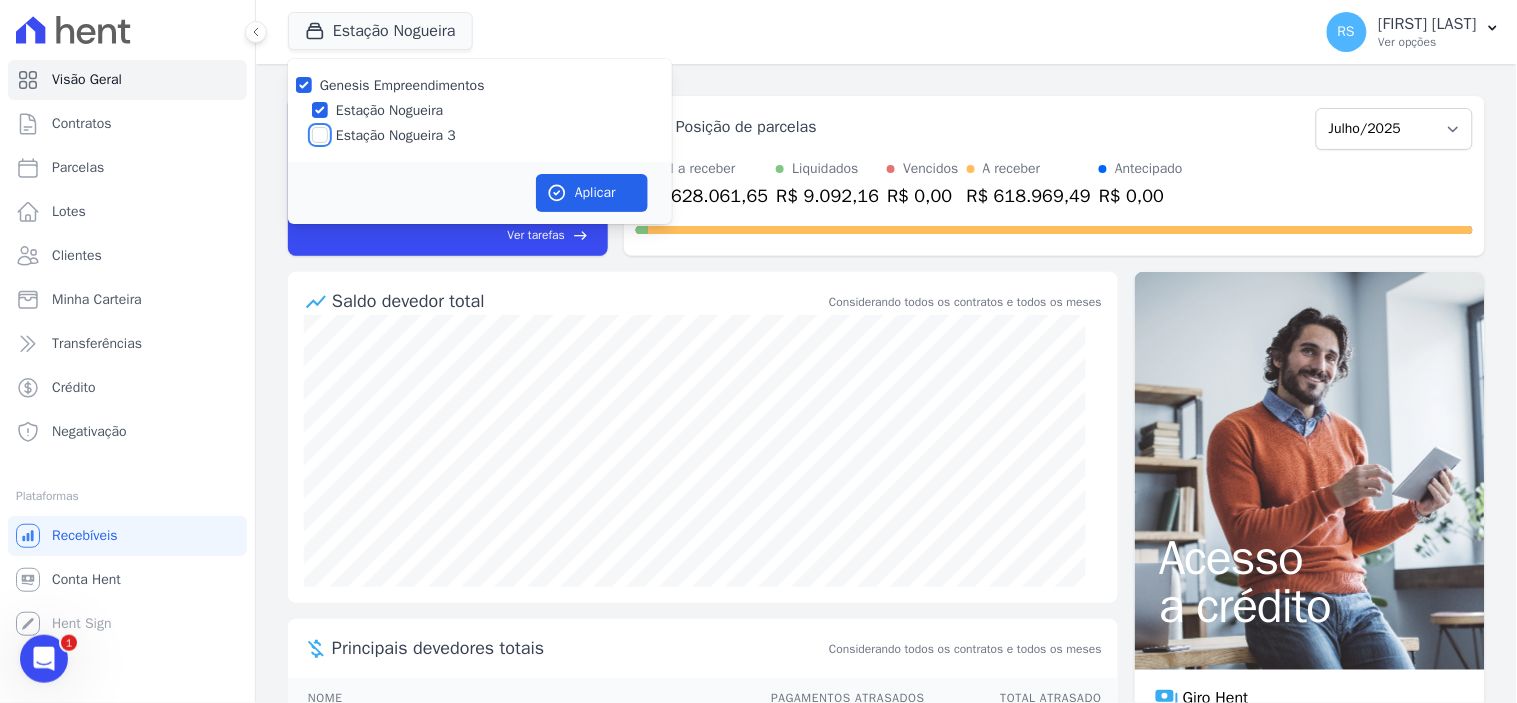 checkbox on "true" 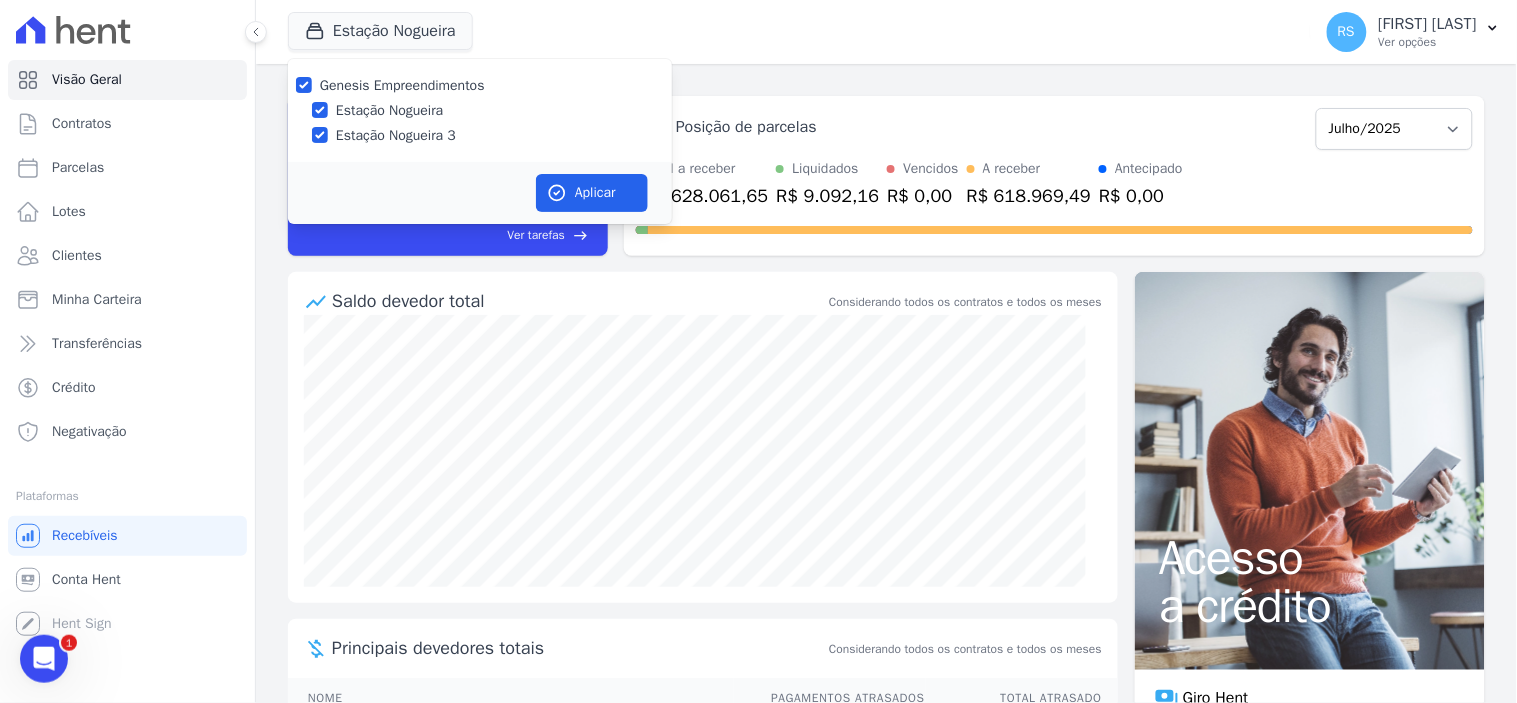 click on "Estação Nogueira" at bounding box center [389, 110] 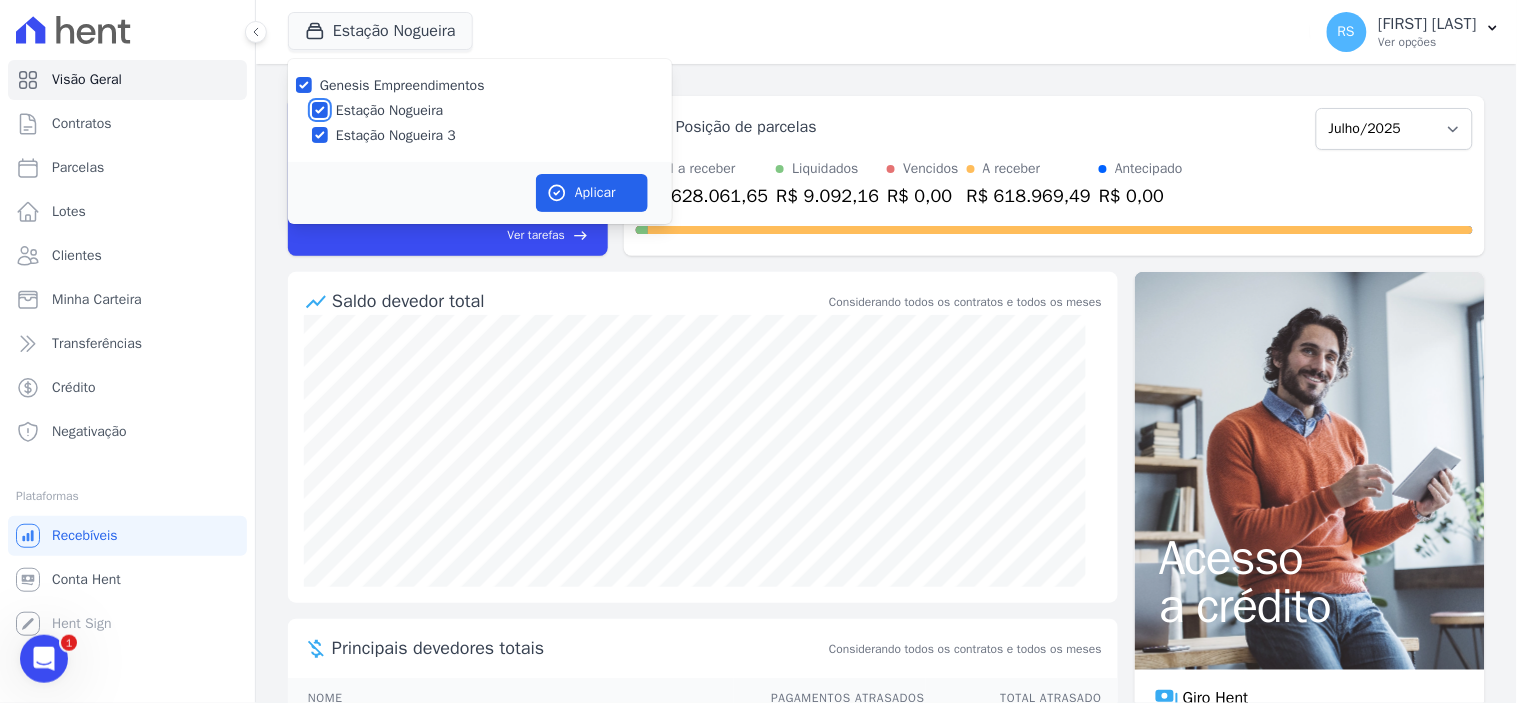 checkbox on "false" 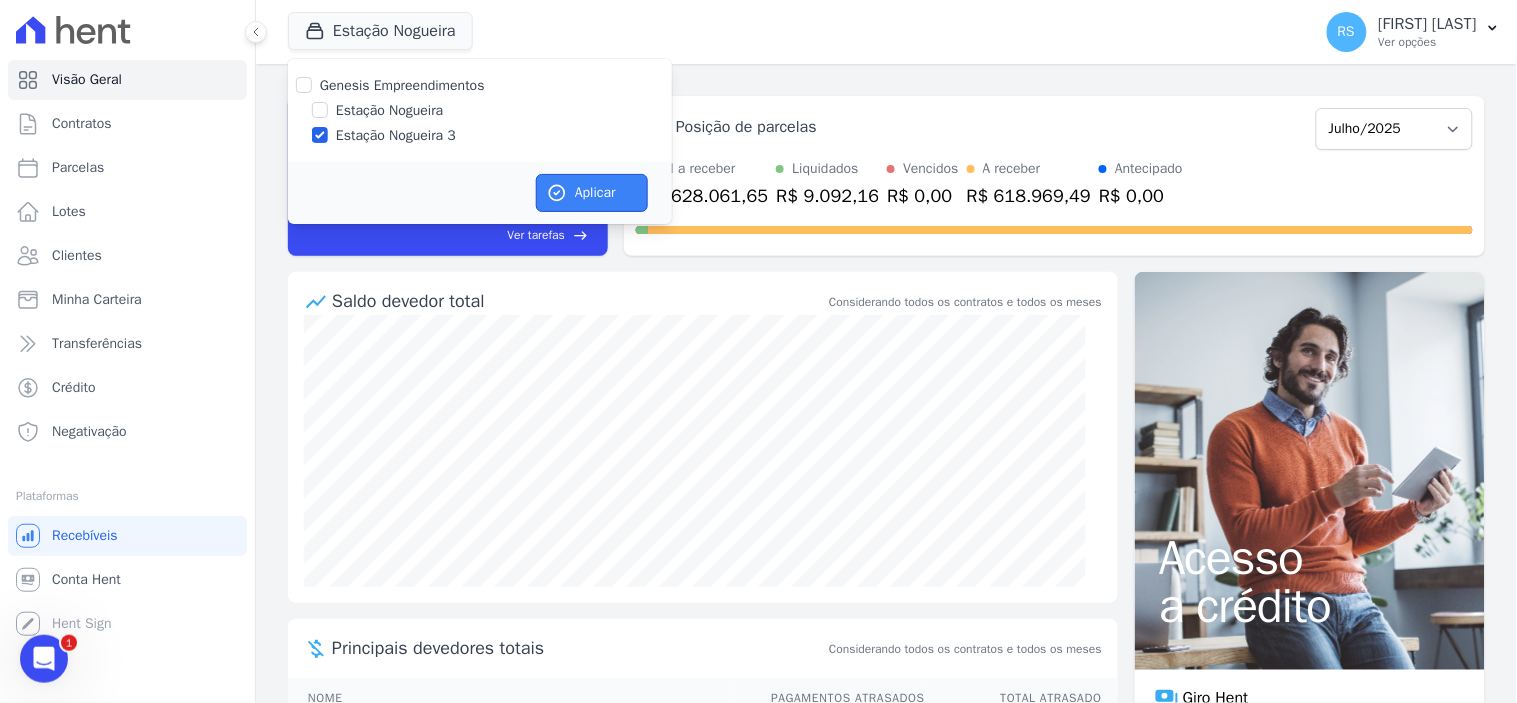 click on "Aplicar" at bounding box center (592, 193) 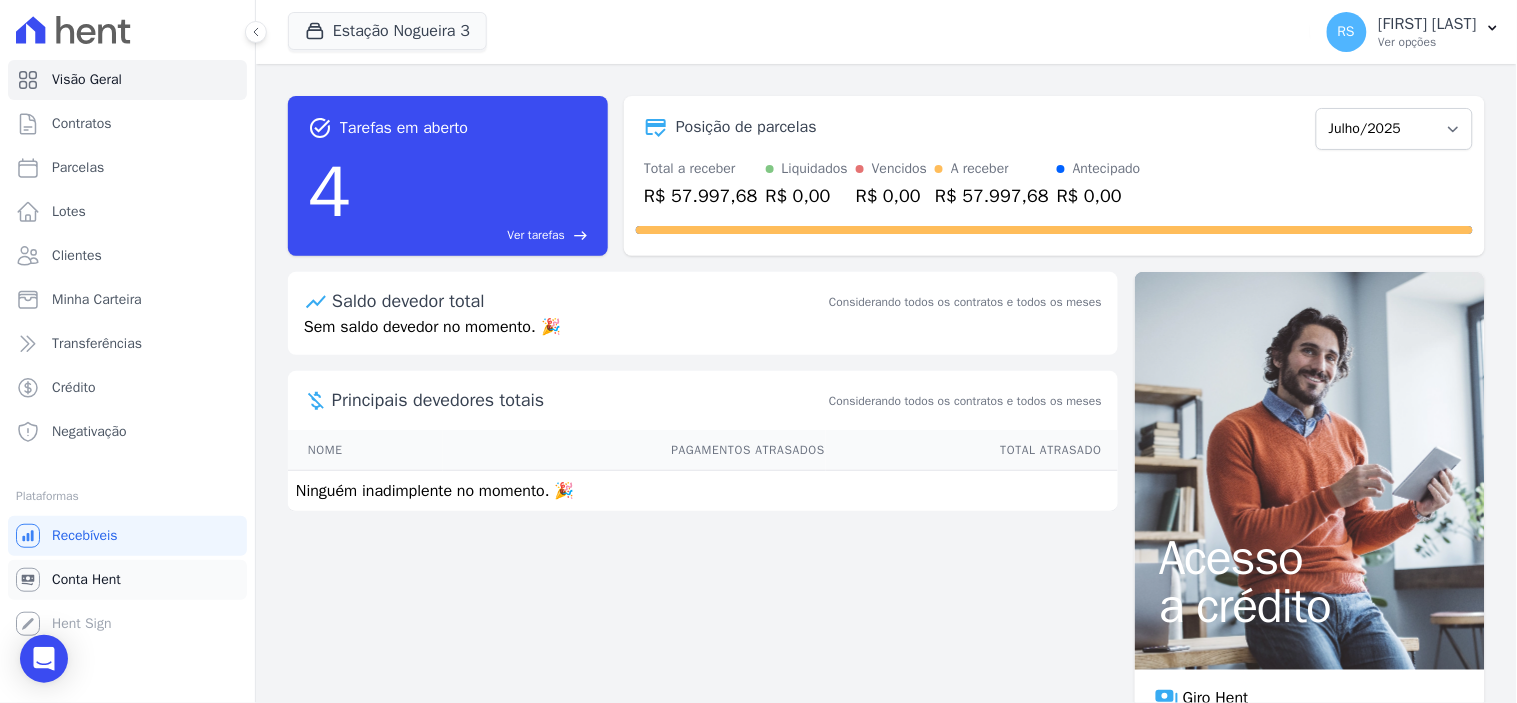 click on "Conta Hent" at bounding box center (127, 580) 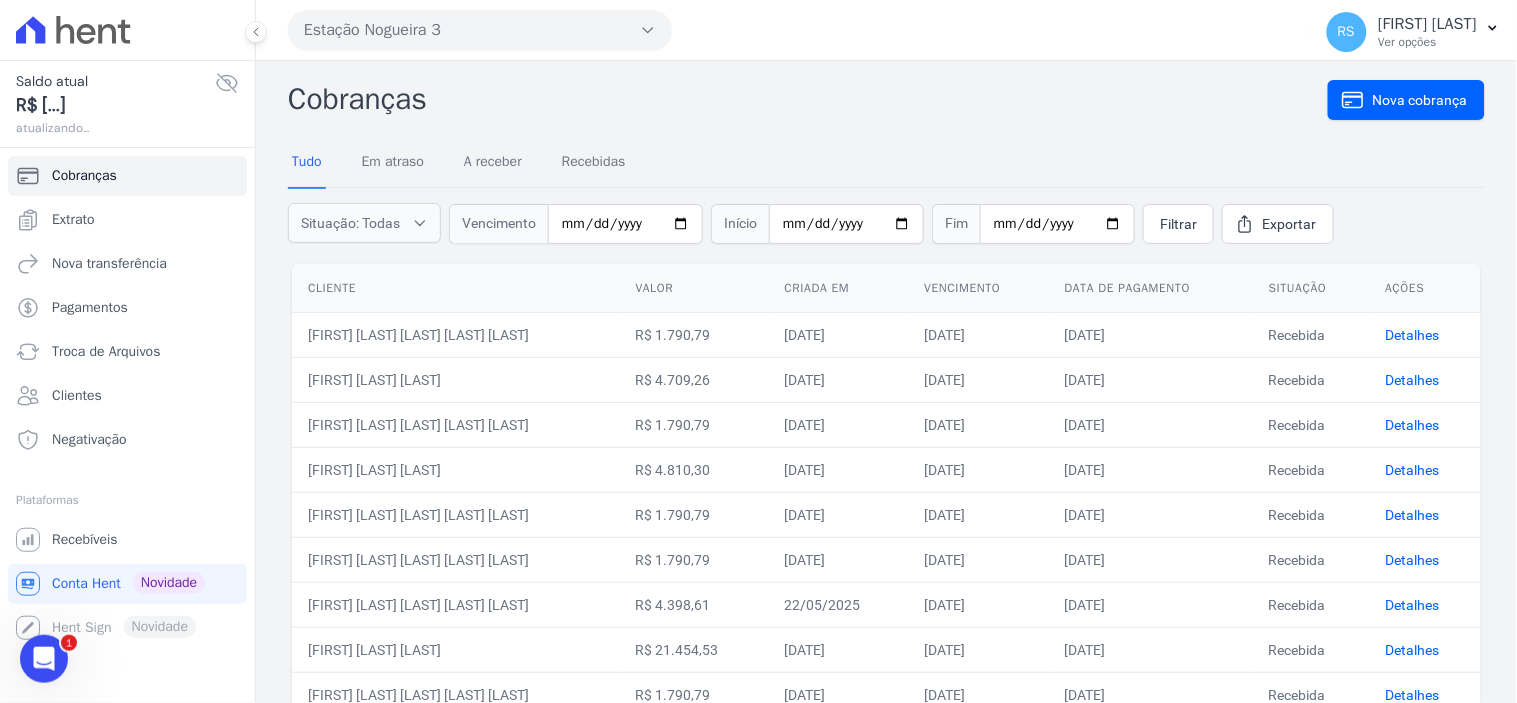 scroll, scrollTop: 0, scrollLeft: 0, axis: both 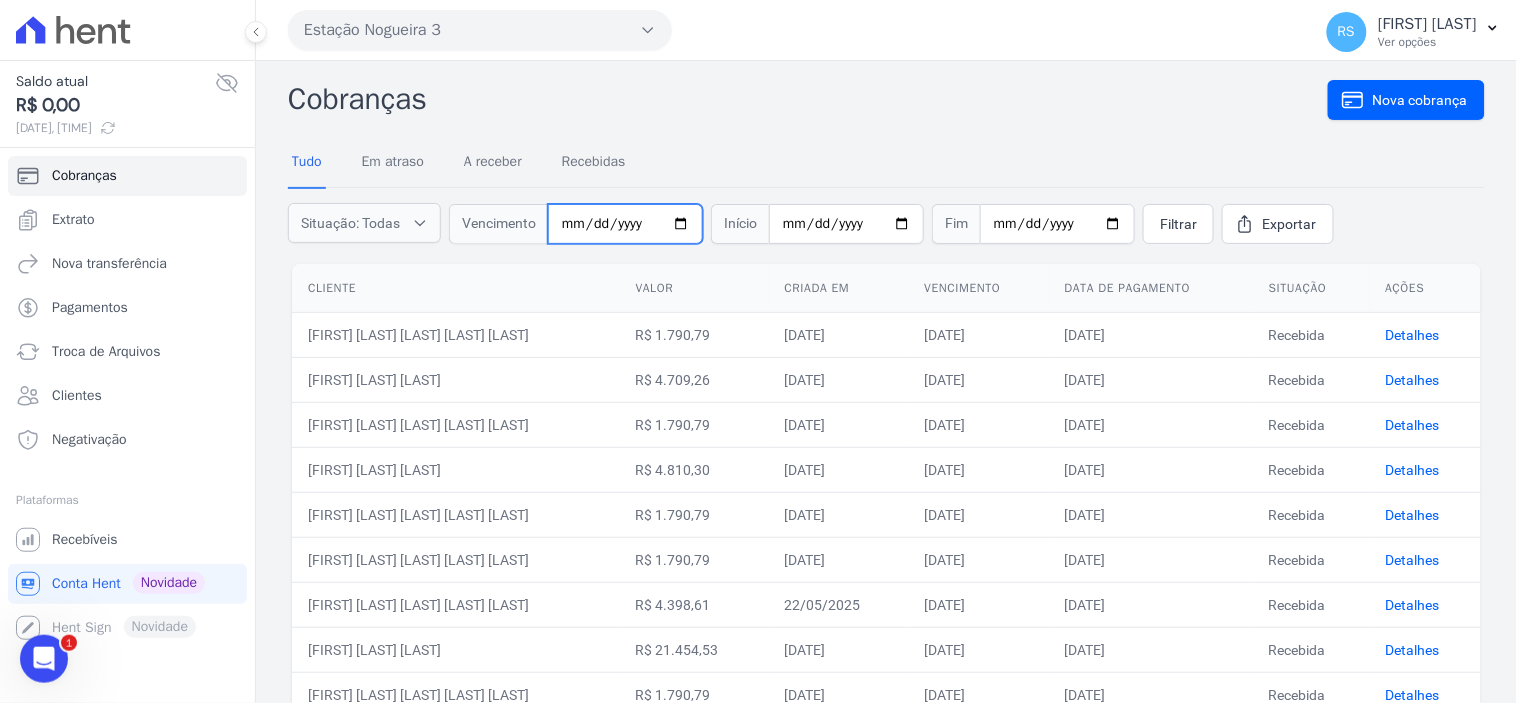 click at bounding box center (625, 224) 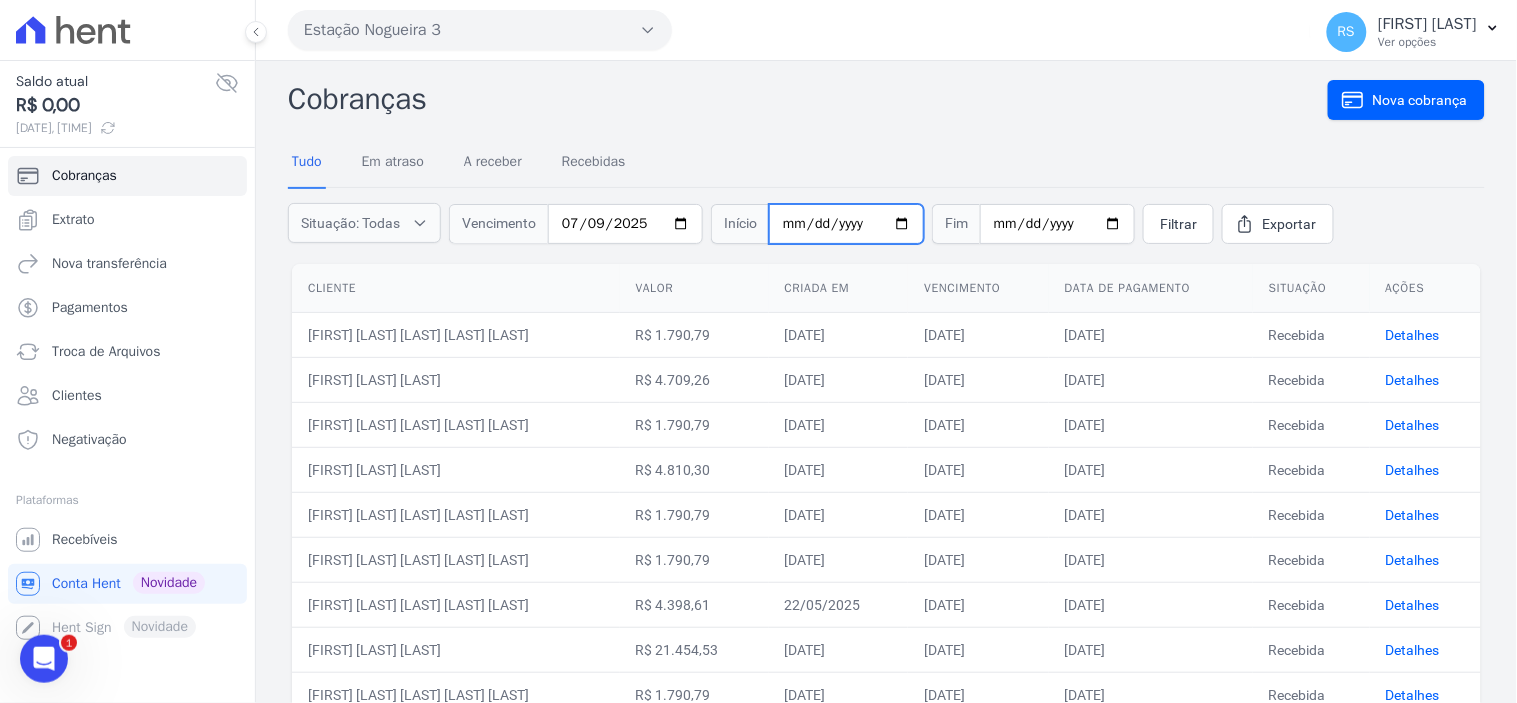 click at bounding box center (846, 224) 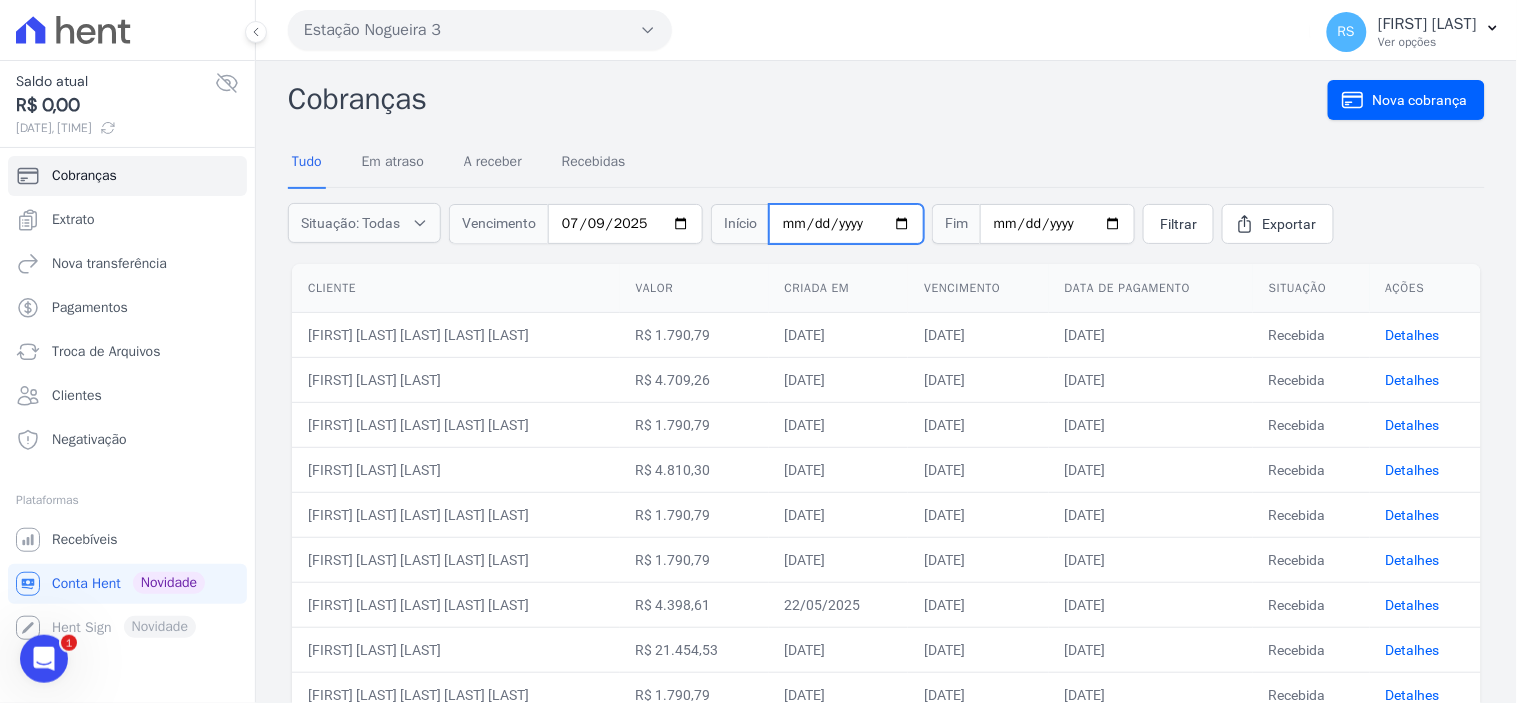 type on "2025-07-09" 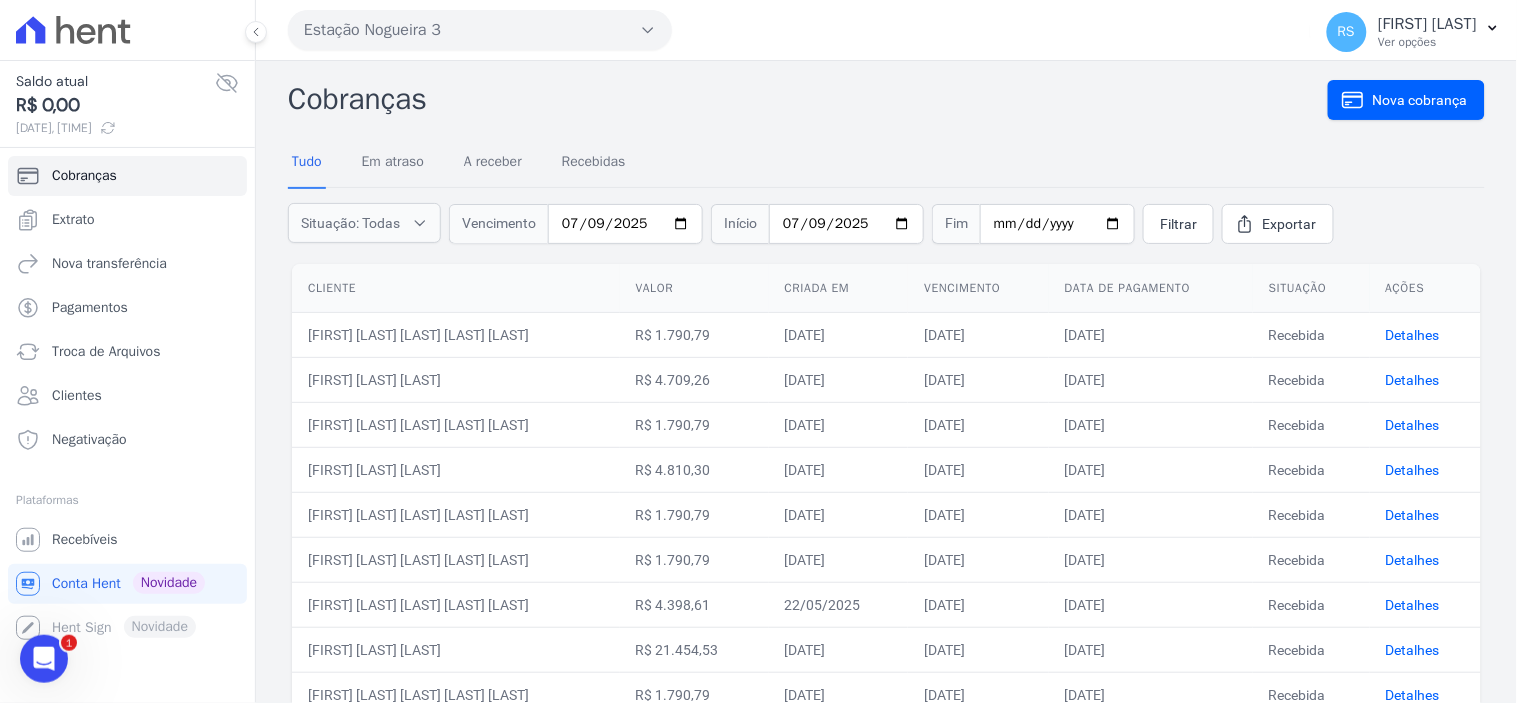 click on "Tudo
Em atraso
A receber
Recebidas" at bounding box center (886, 163) 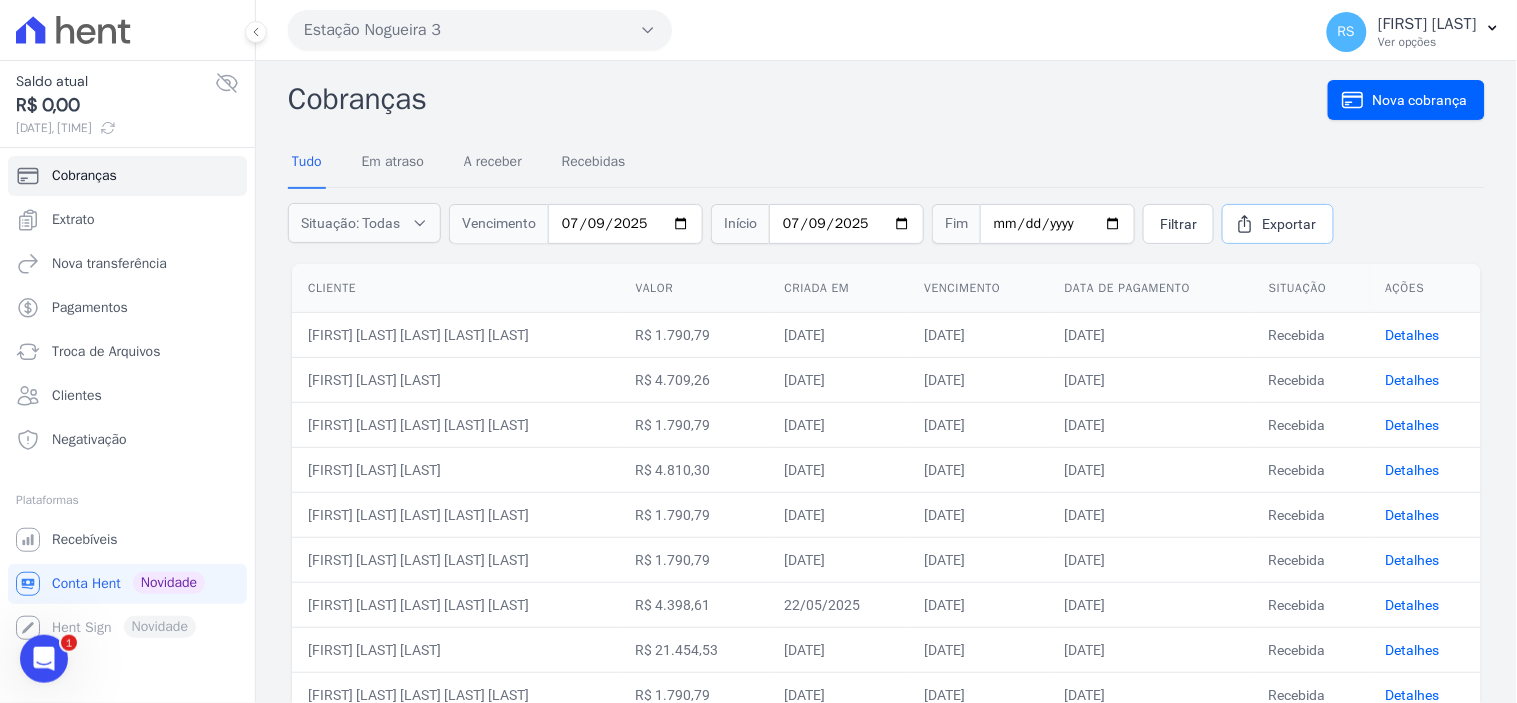 click on "Exportar" at bounding box center [1290, 224] 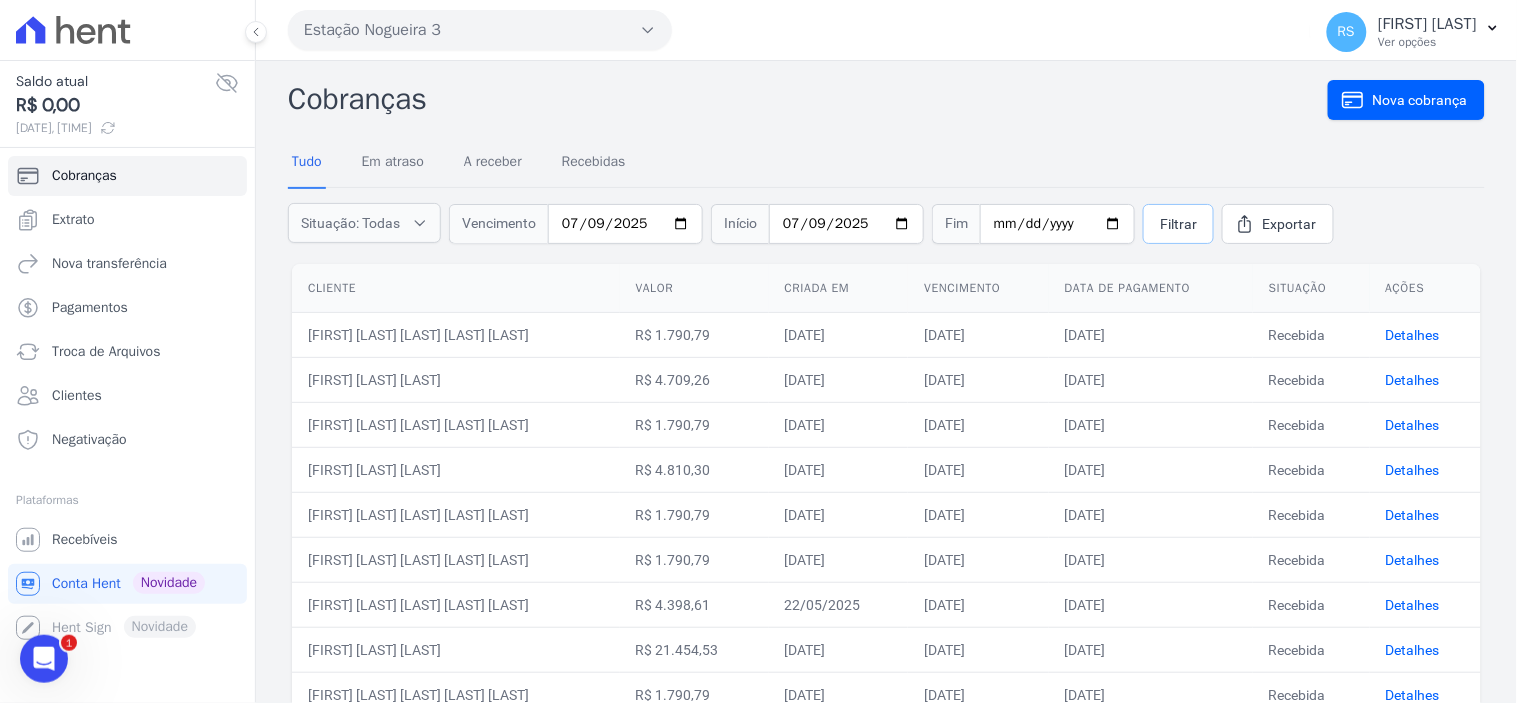 click on "Filtrar" at bounding box center [1178, 224] 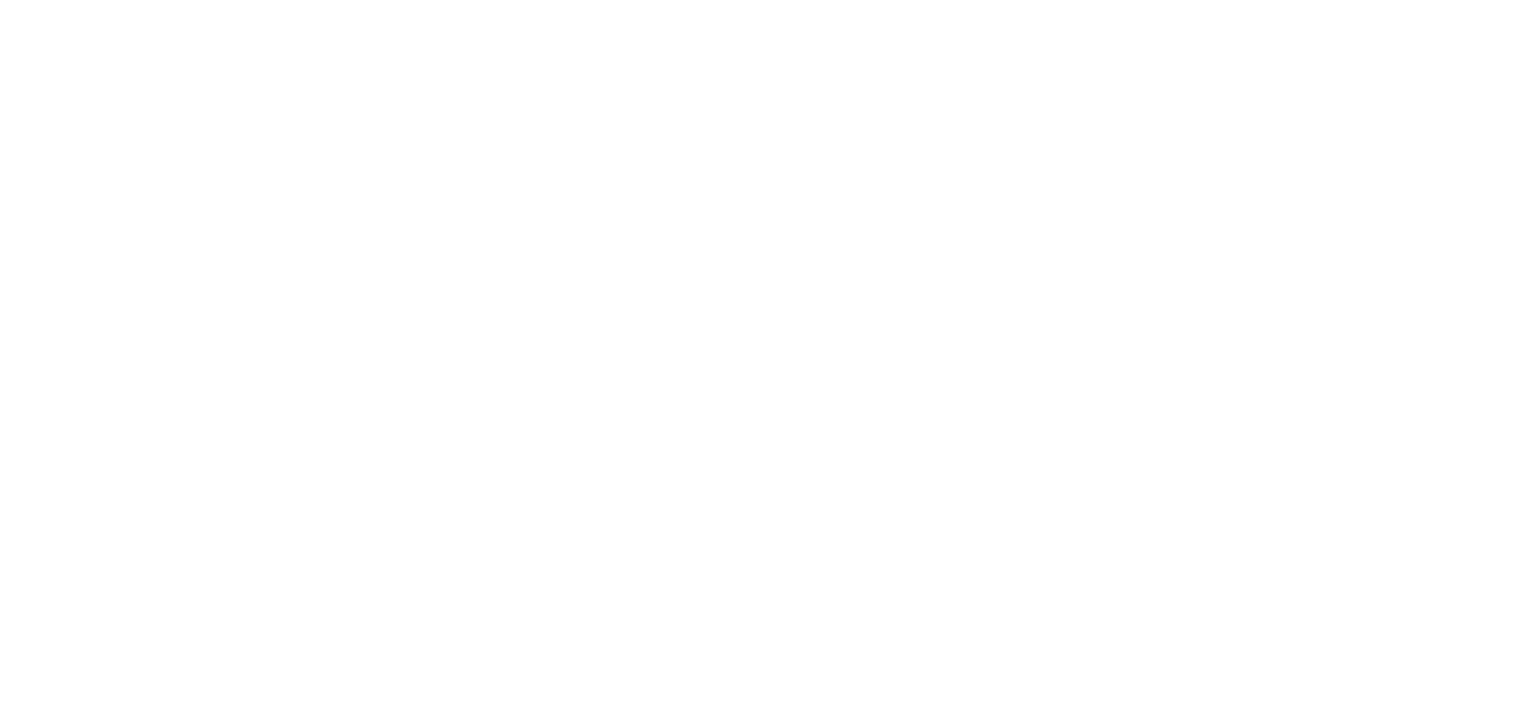 scroll, scrollTop: 0, scrollLeft: 0, axis: both 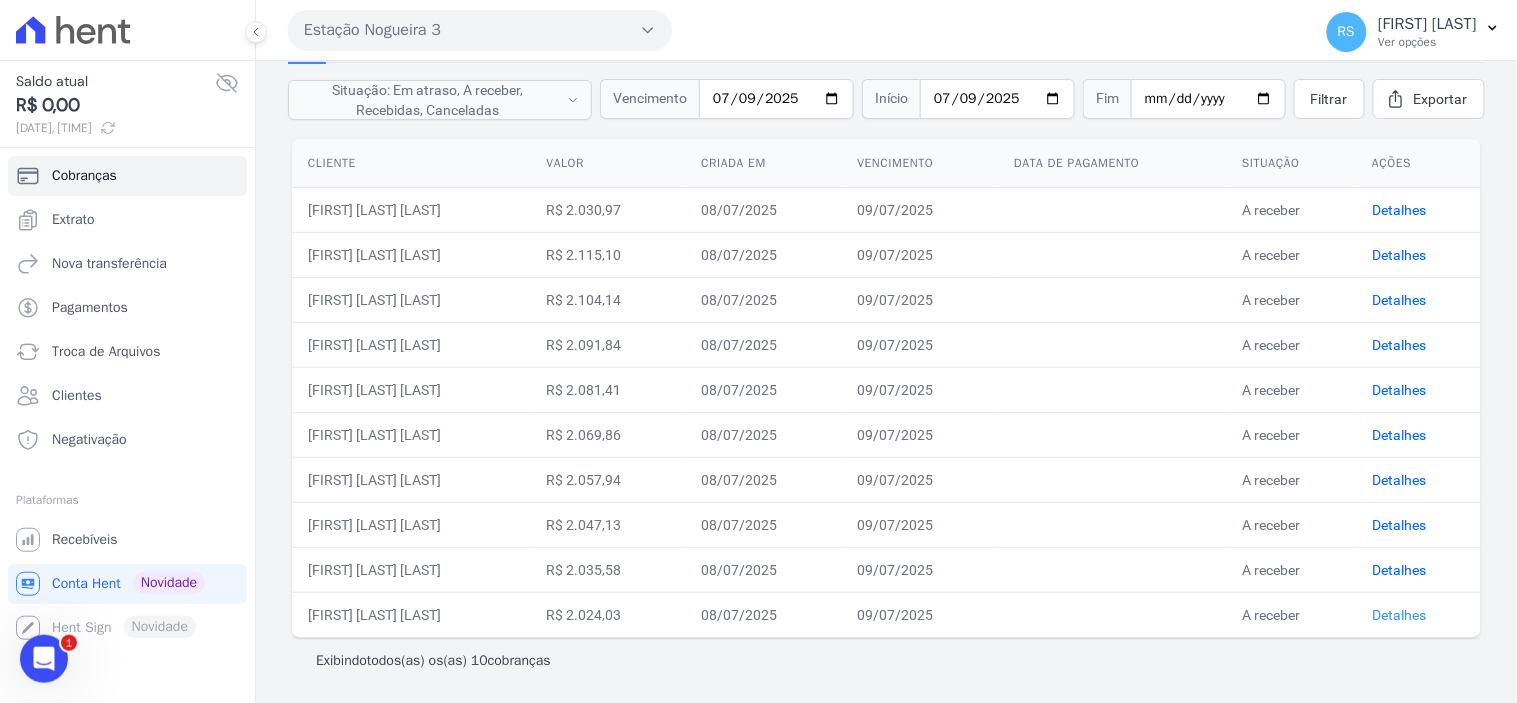click on "Detalhes" at bounding box center [1400, 615] 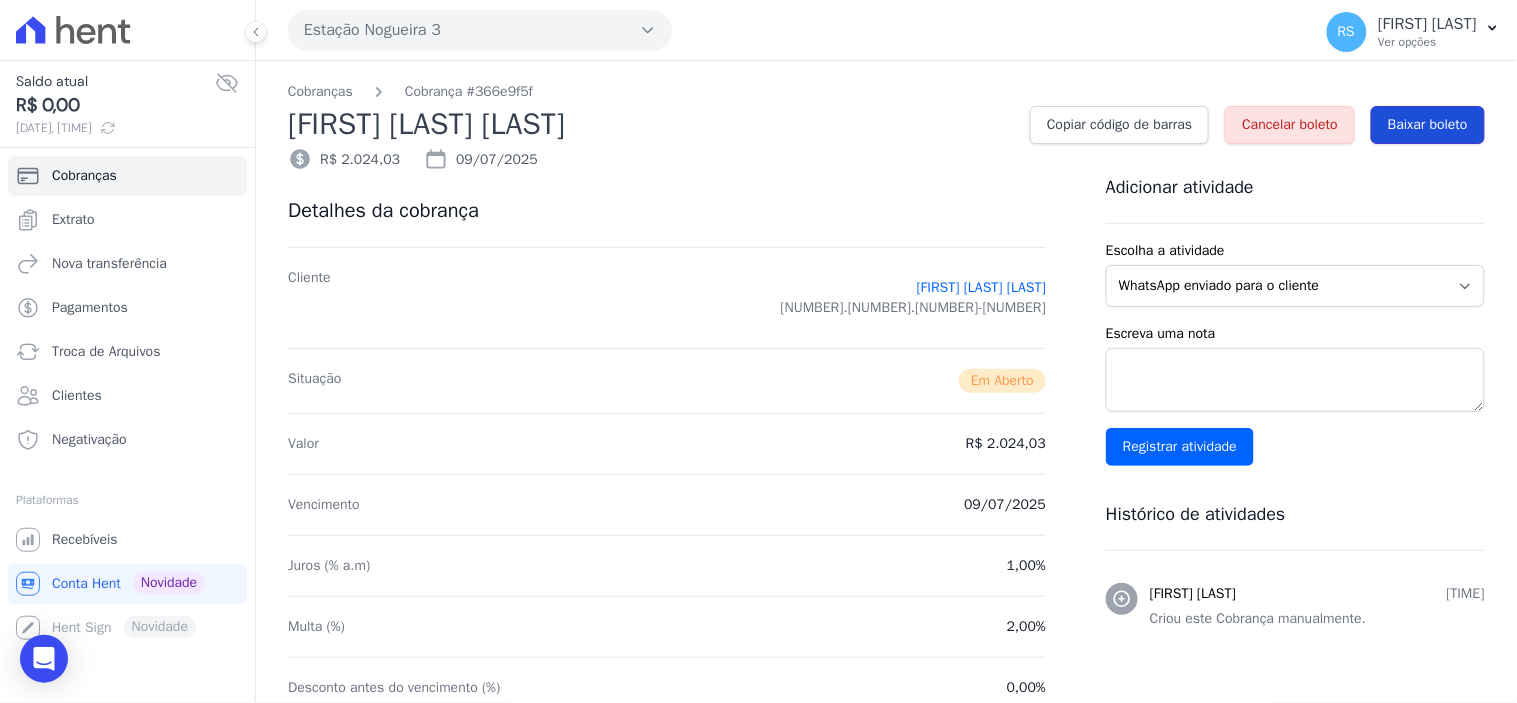 click on "Baixar boleto" at bounding box center (1428, 125) 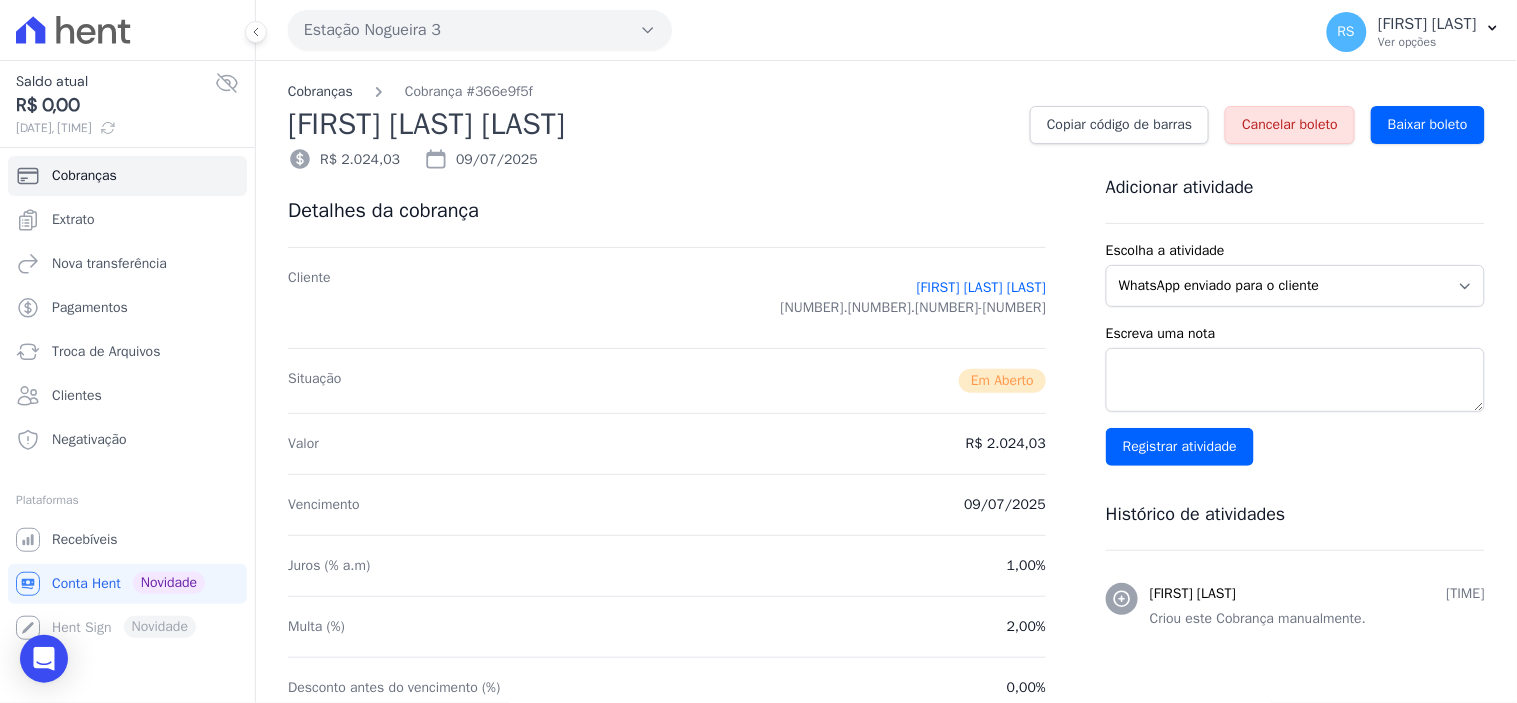 click on "Cobranças" at bounding box center [320, 91] 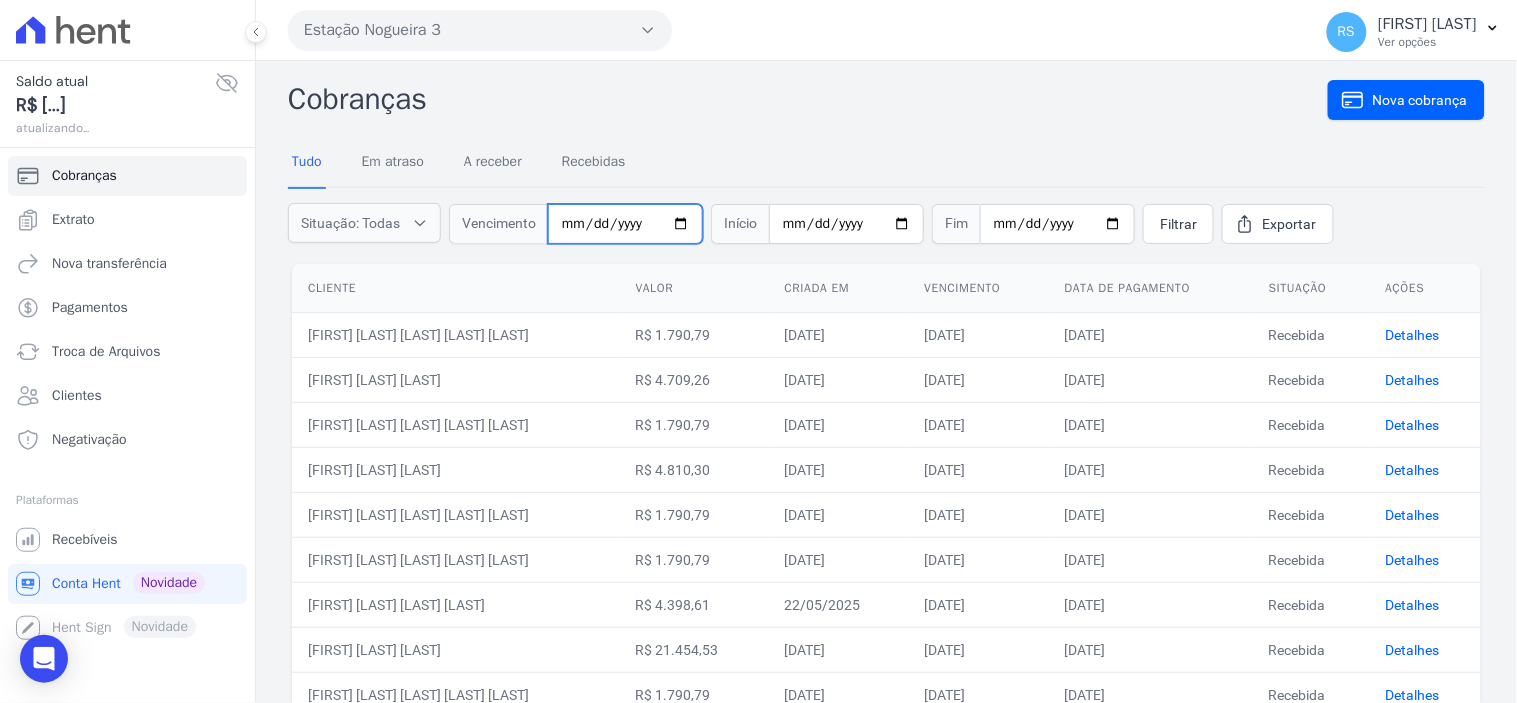 click at bounding box center [625, 224] 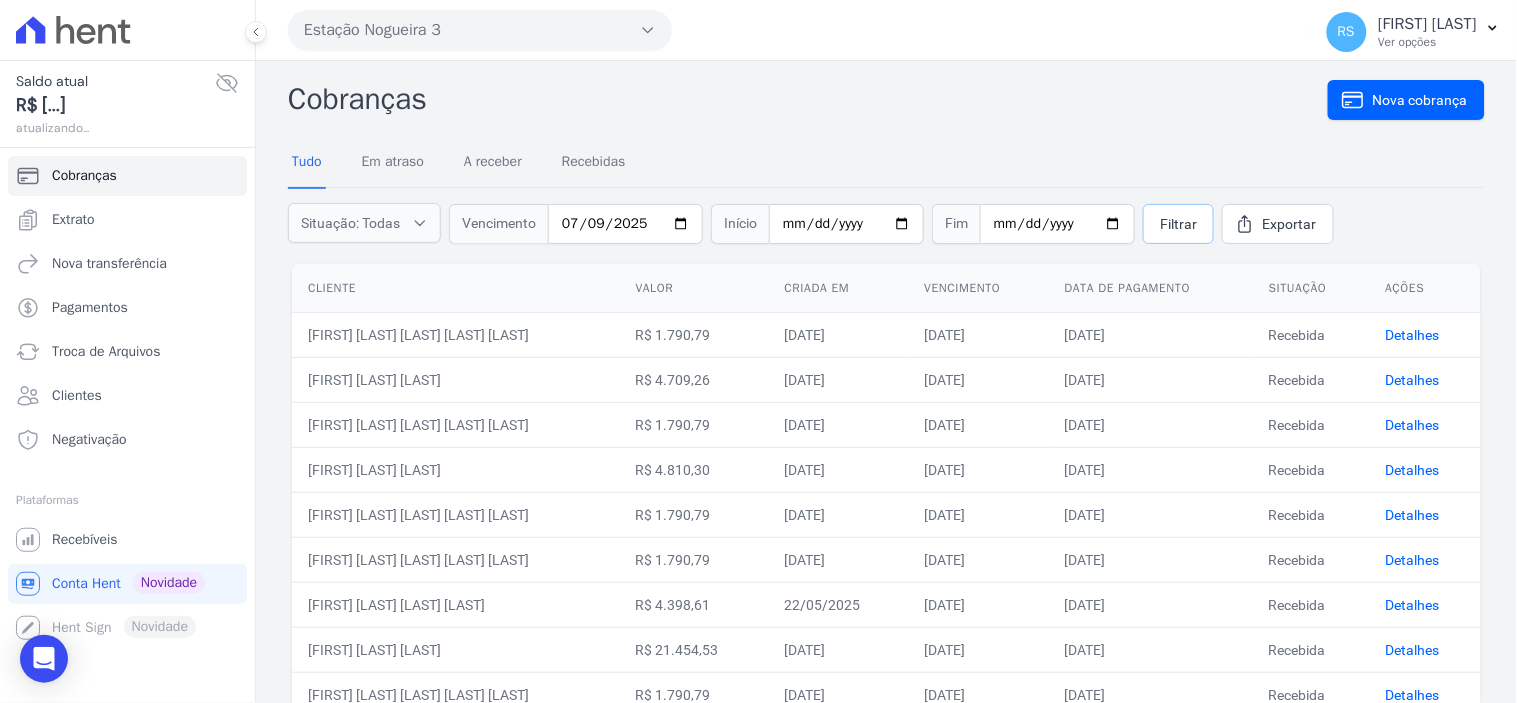click on "Filtrar" at bounding box center [1178, 224] 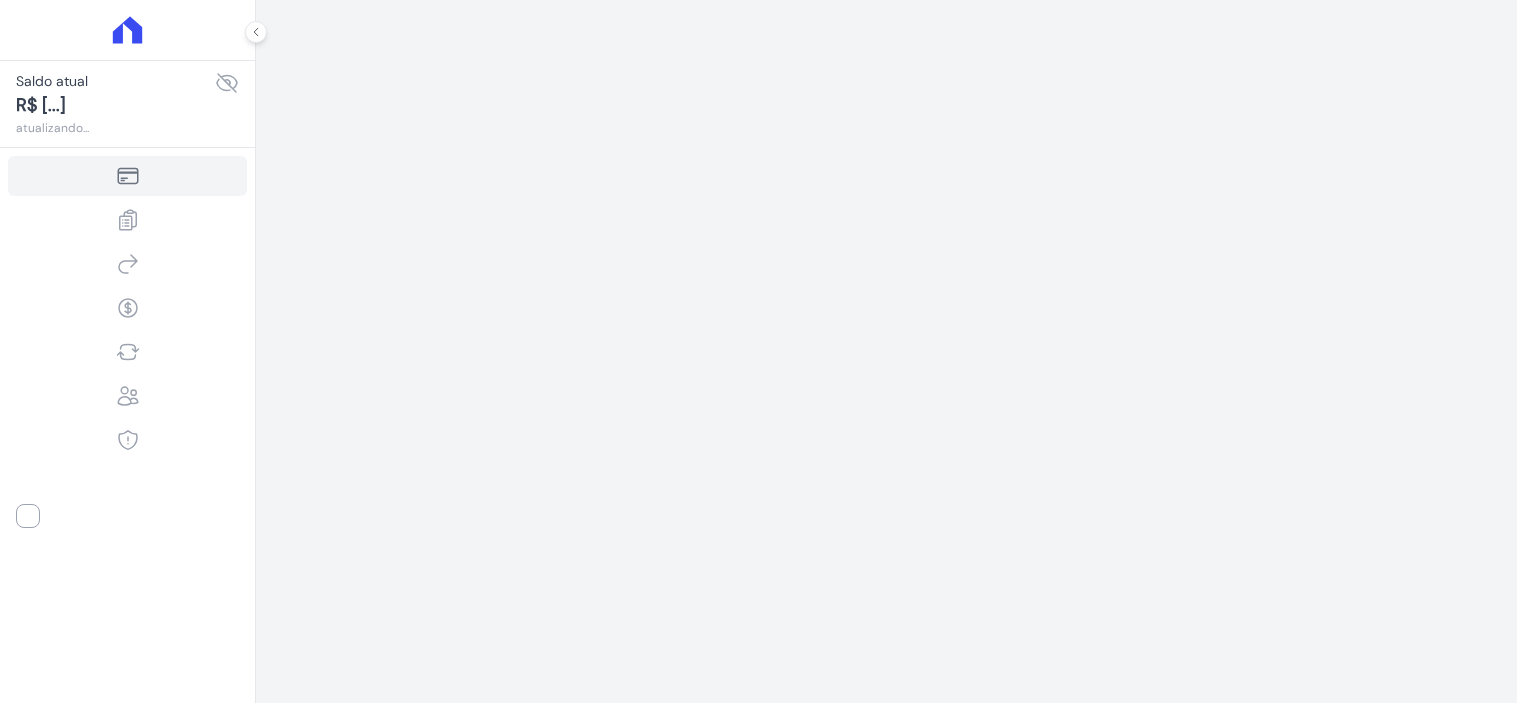 scroll, scrollTop: 0, scrollLeft: 0, axis: both 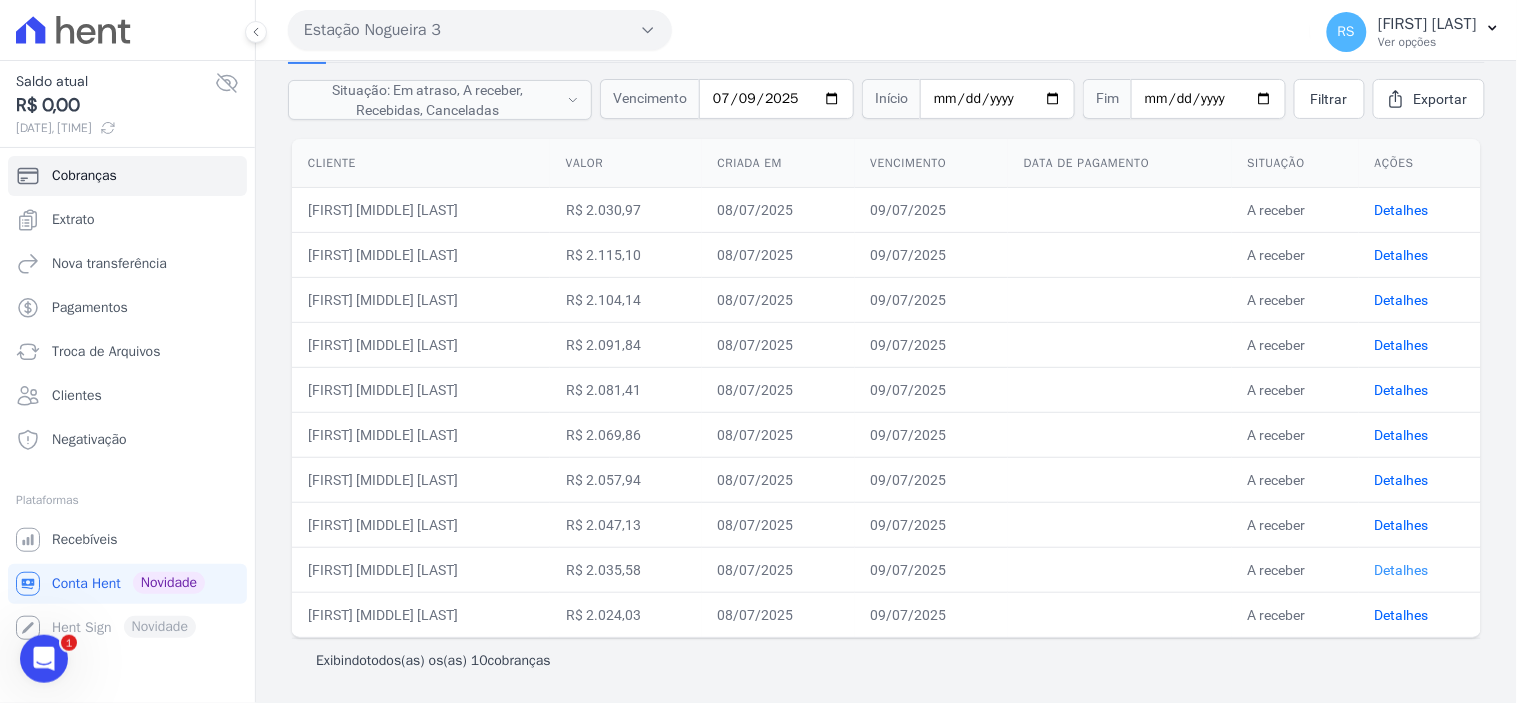 click on "Detalhes" at bounding box center [1402, 570] 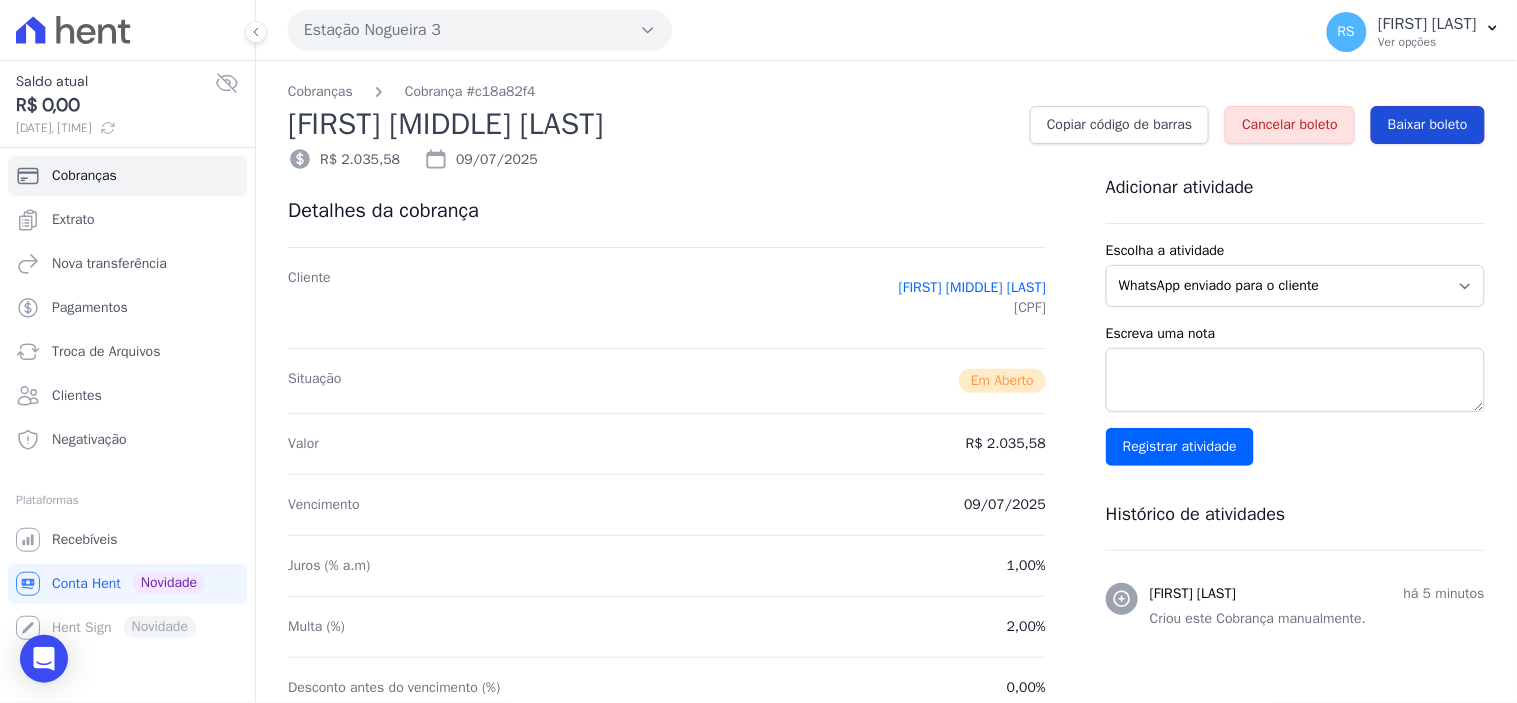 click on "Baixar boleto" at bounding box center [1428, 125] 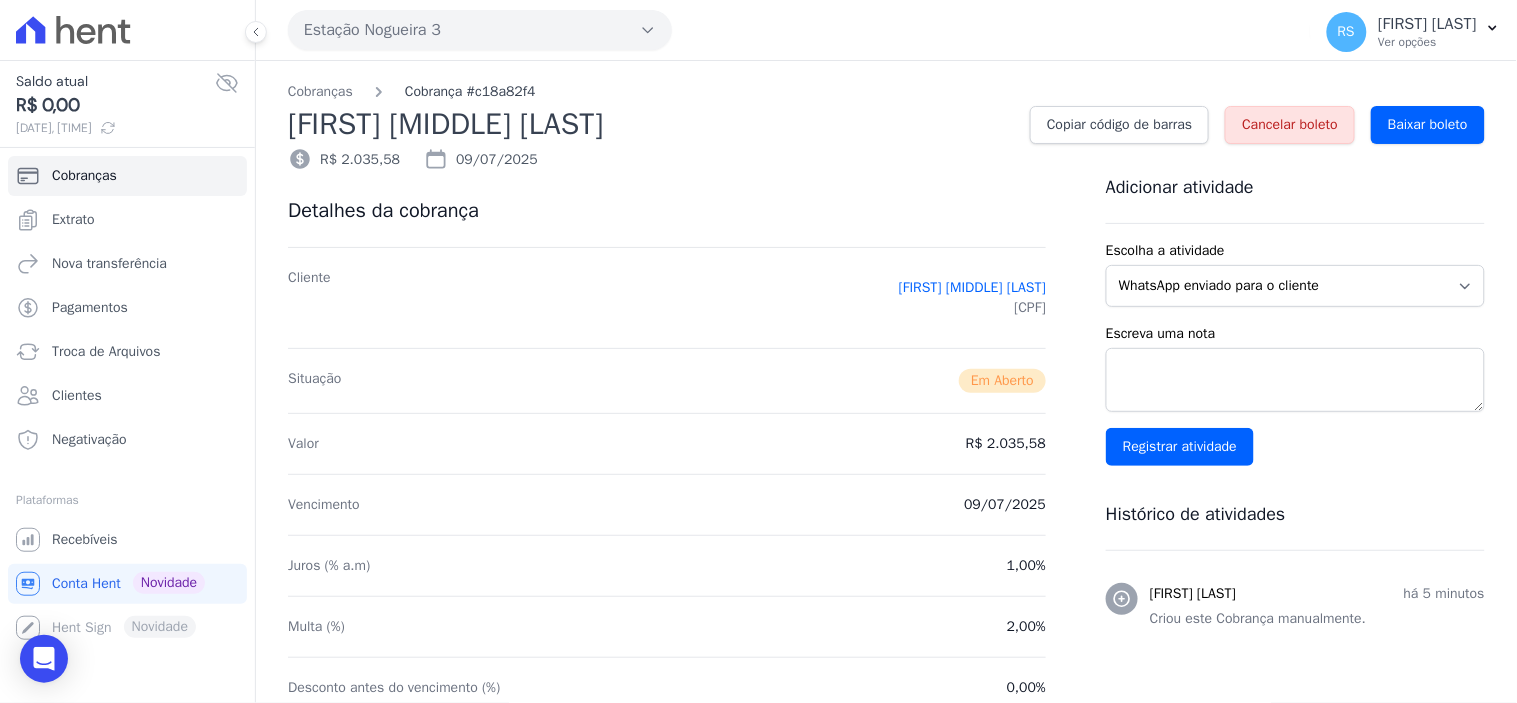 click on "Cobrança
#c18a82f4" at bounding box center [470, 91] 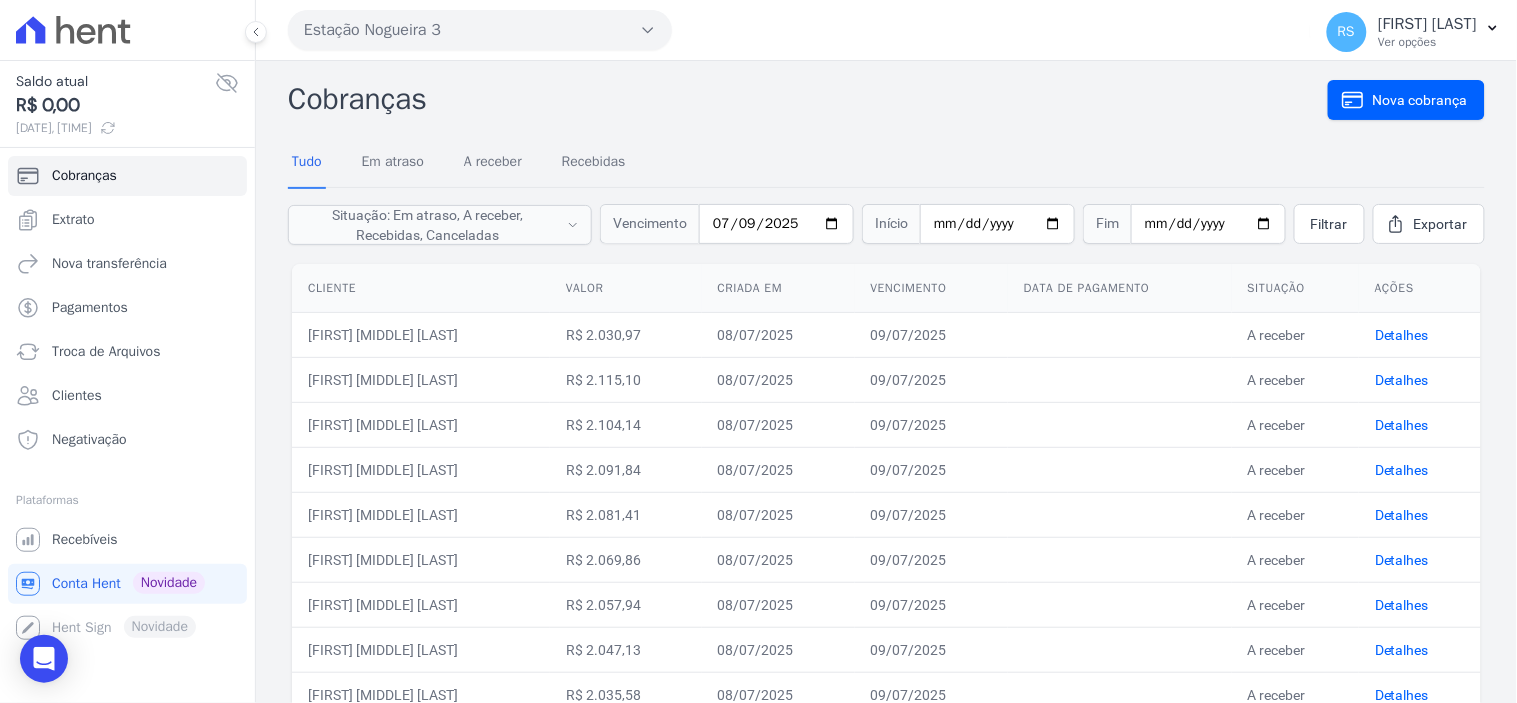 scroll, scrollTop: 125, scrollLeft: 0, axis: vertical 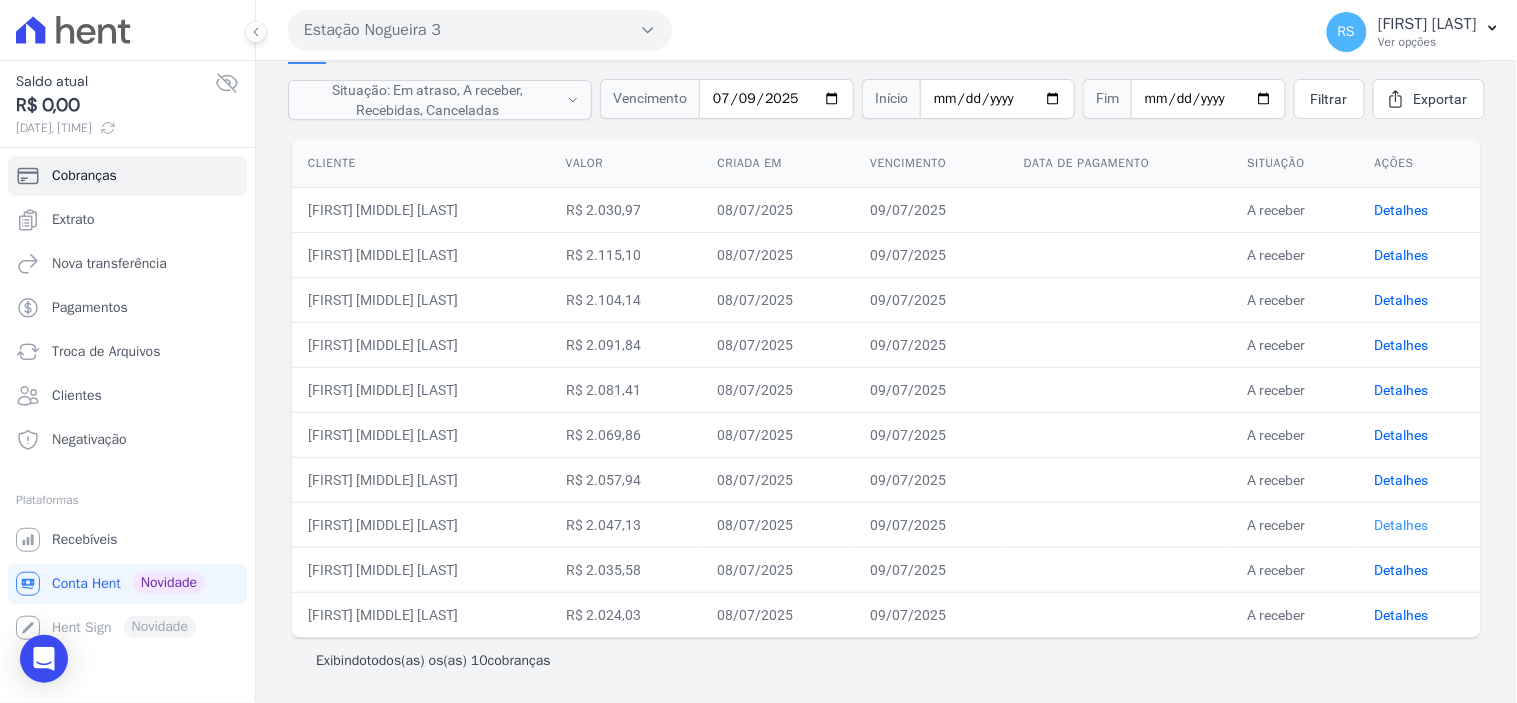 click on "Detalhes" at bounding box center (1402, 525) 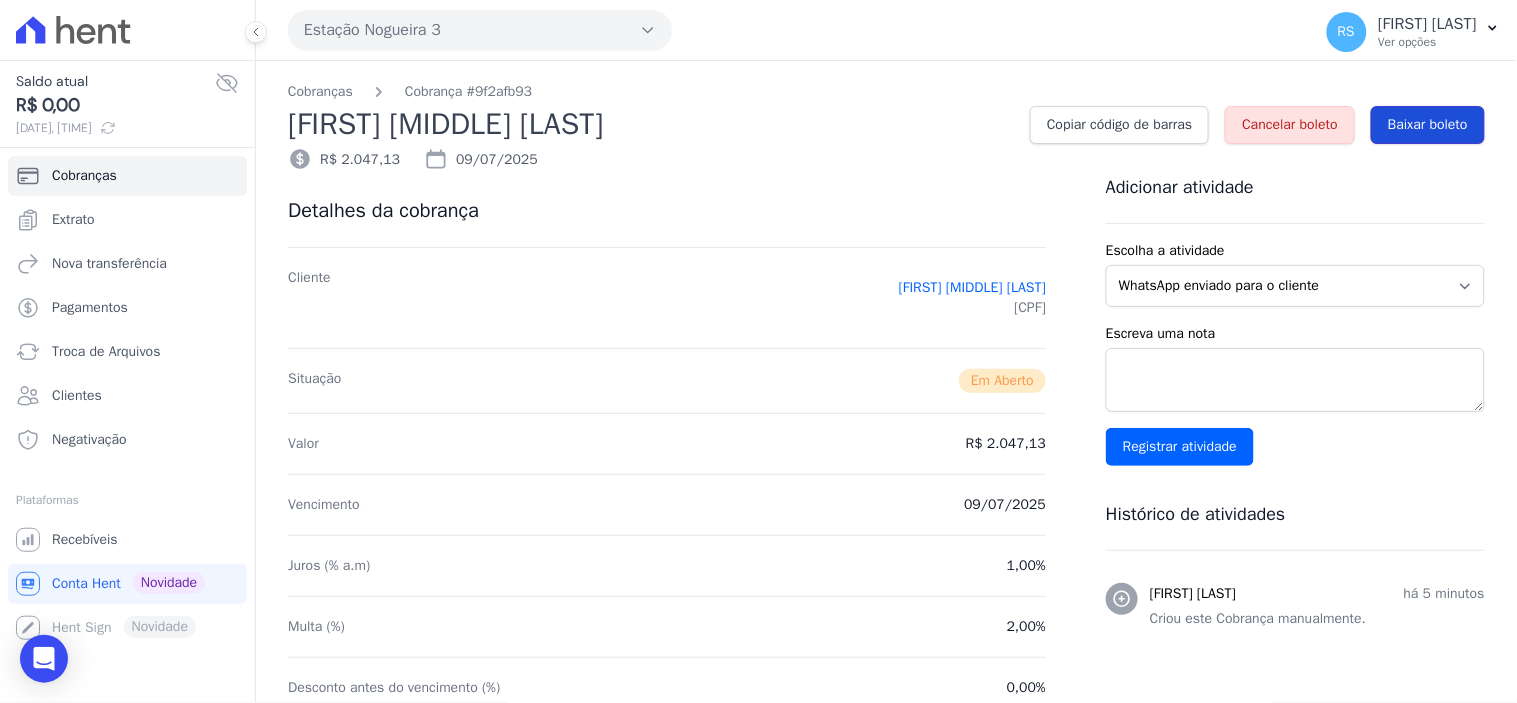 click on "Baixar boleto" at bounding box center (1428, 125) 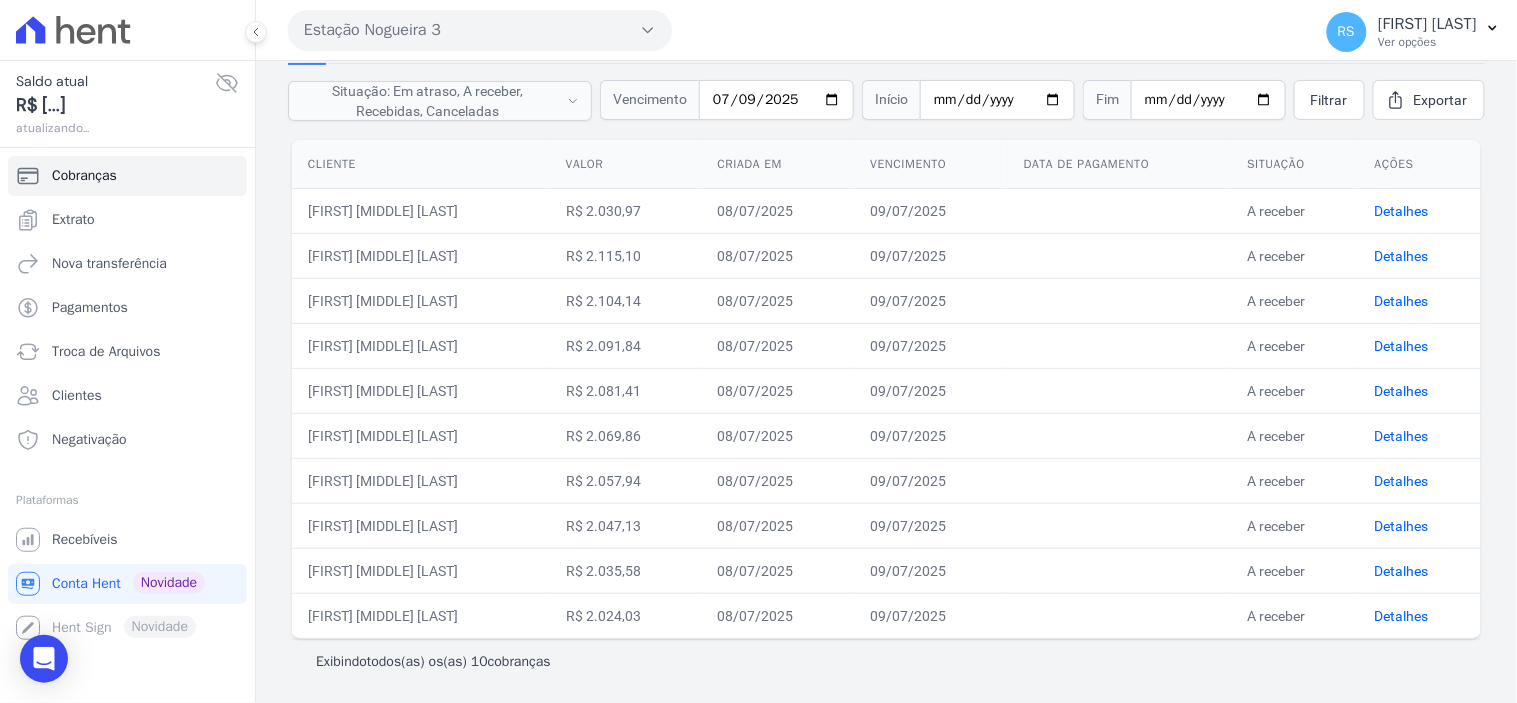 scroll, scrollTop: 125, scrollLeft: 0, axis: vertical 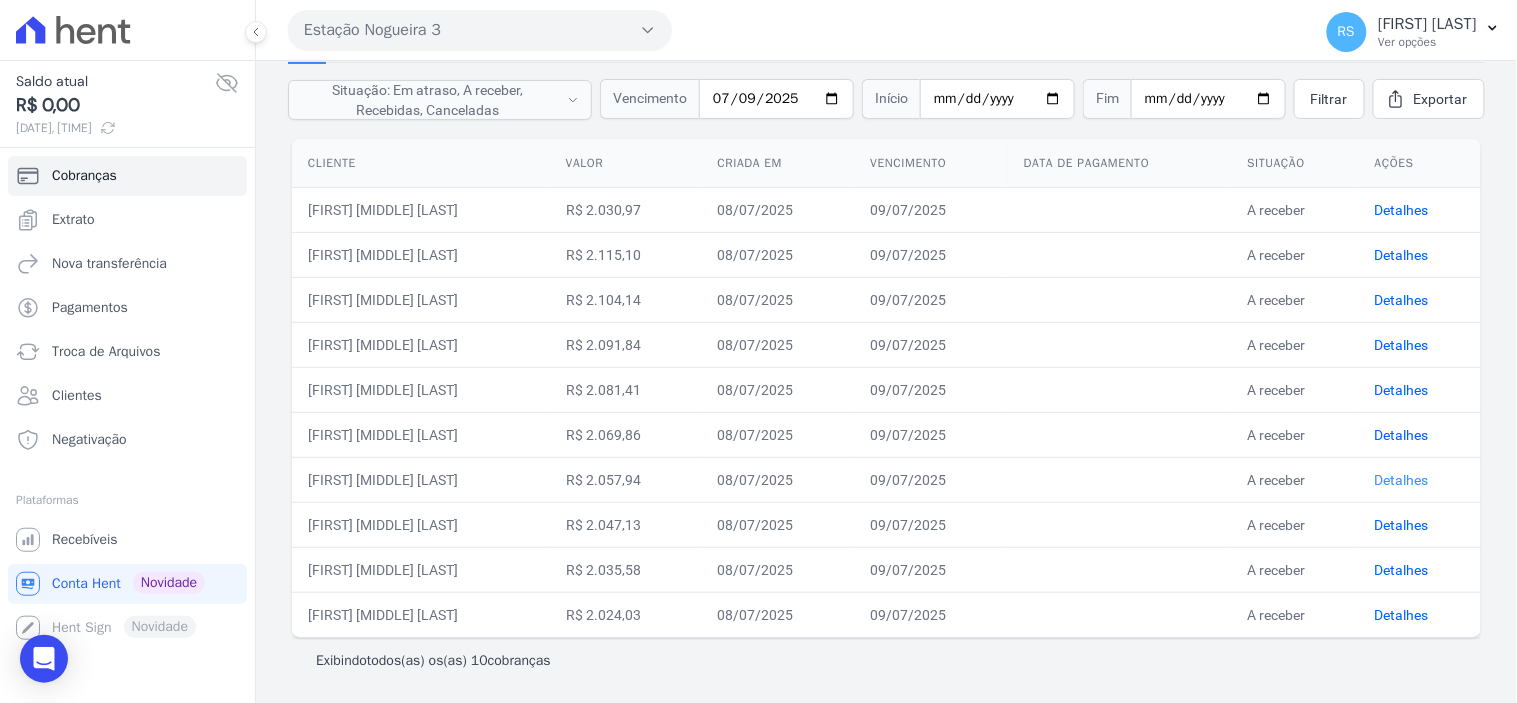 click on "Detalhes" at bounding box center [1402, 480] 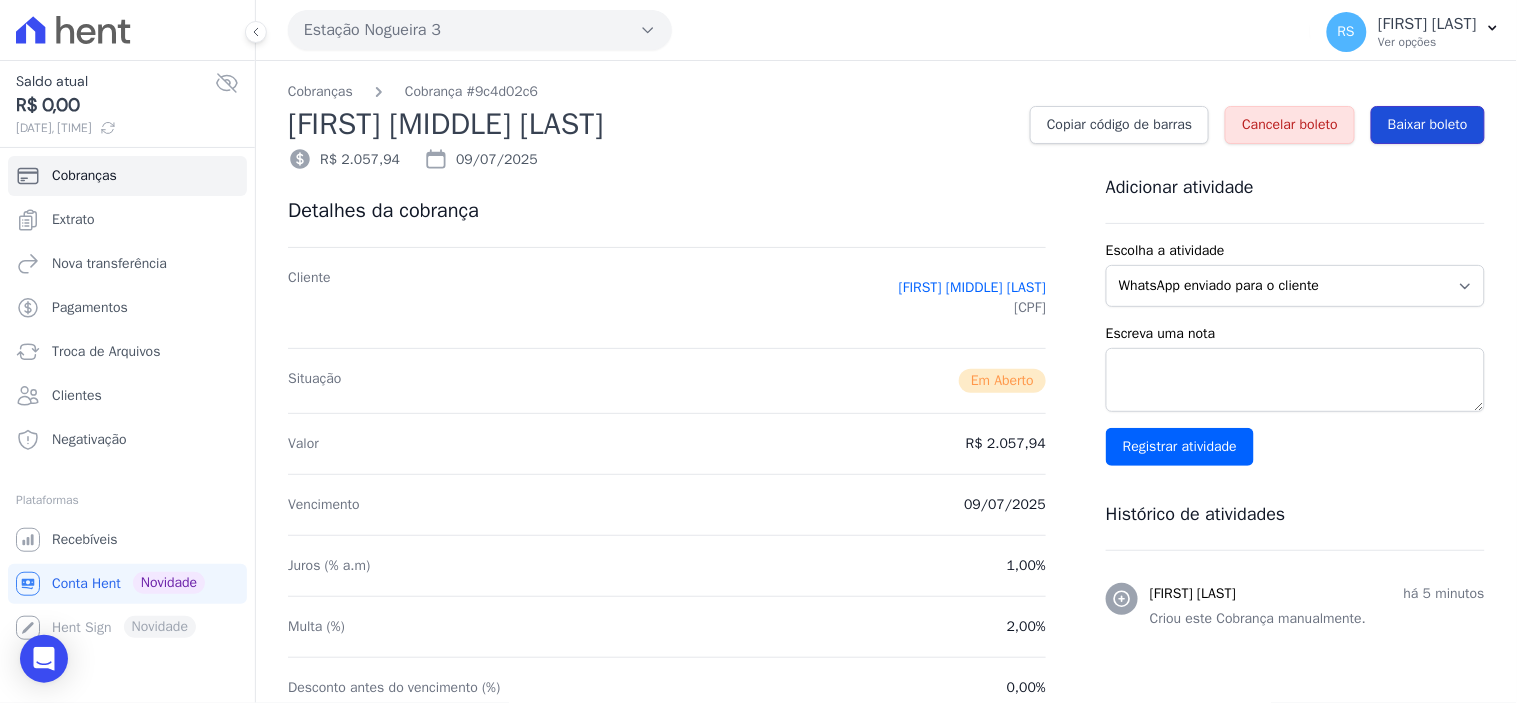 click on "Baixar boleto" at bounding box center [1428, 125] 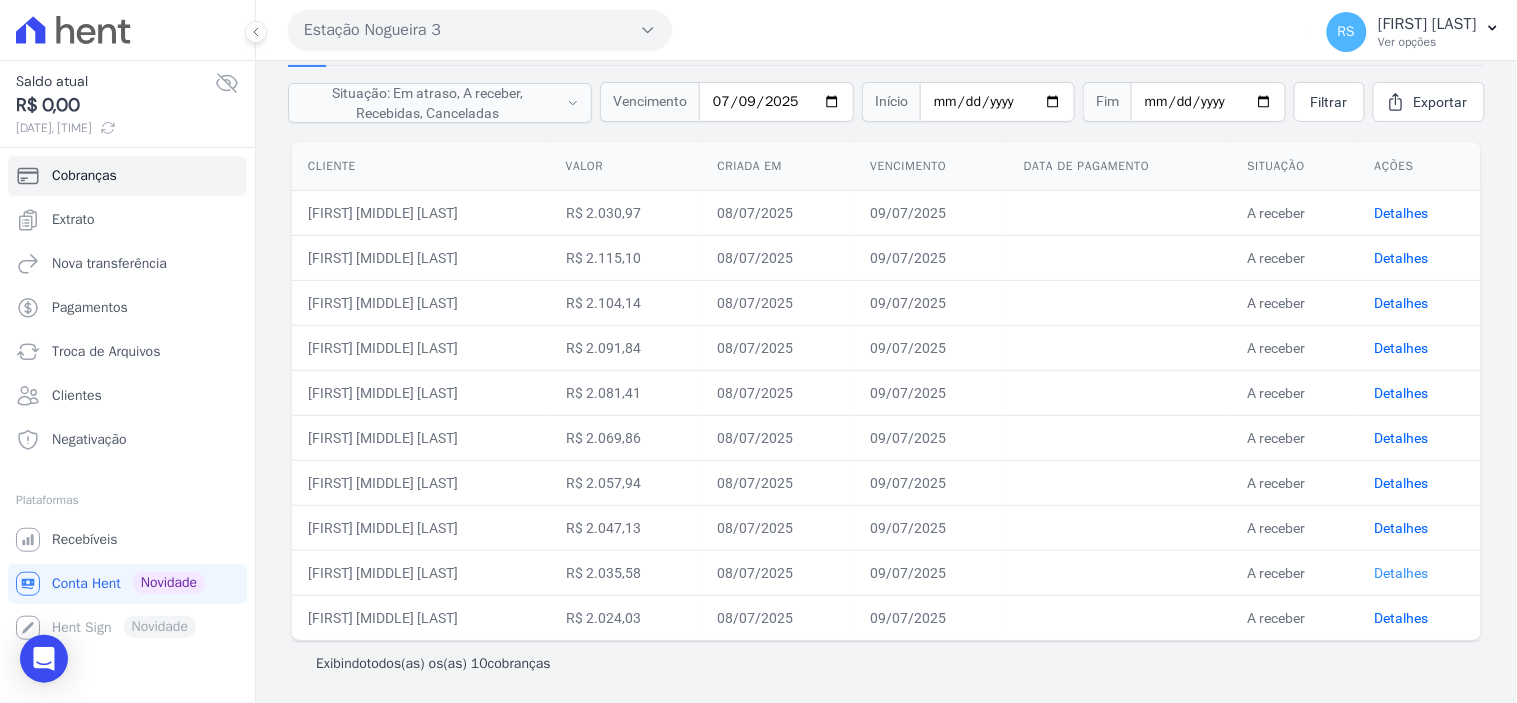 scroll, scrollTop: 125, scrollLeft: 0, axis: vertical 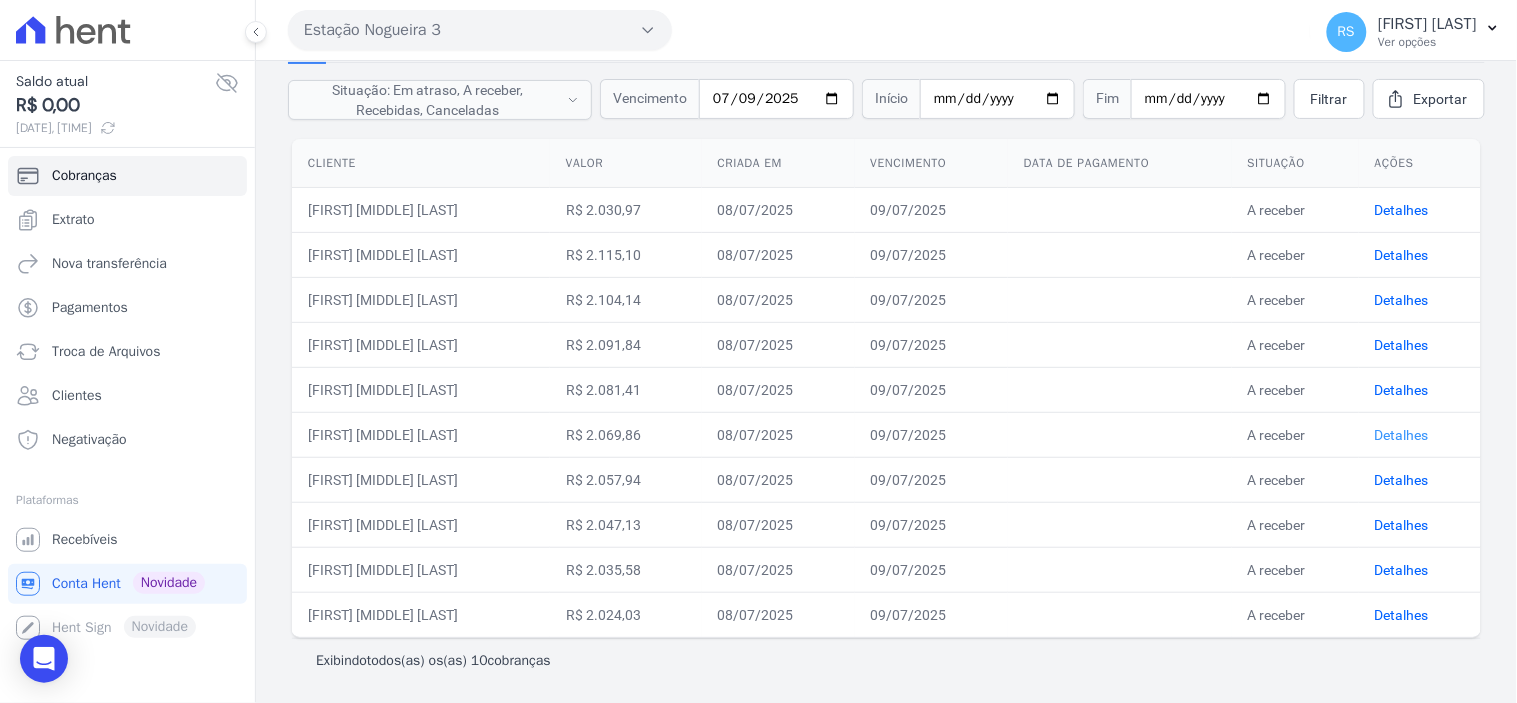 click on "Detalhes" at bounding box center [1402, 435] 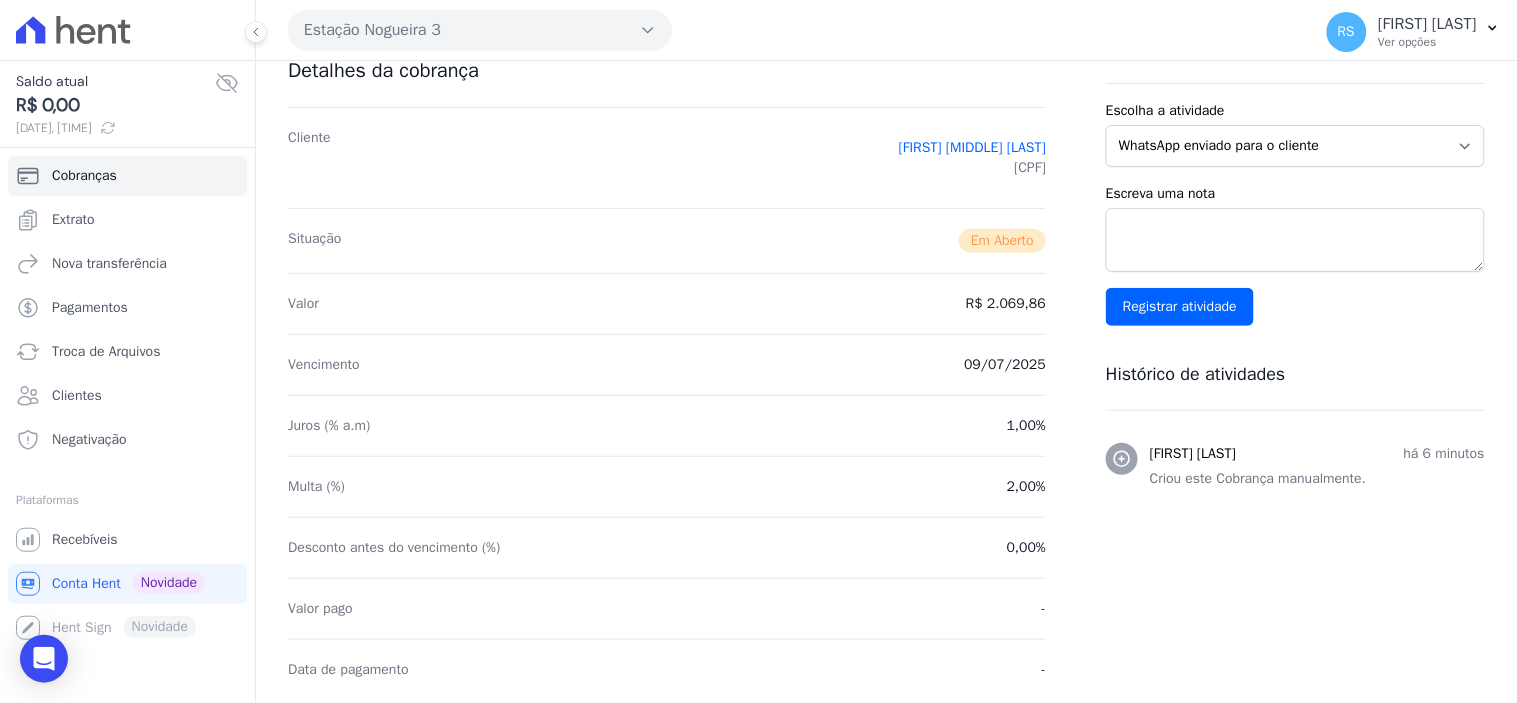 scroll, scrollTop: 222, scrollLeft: 0, axis: vertical 